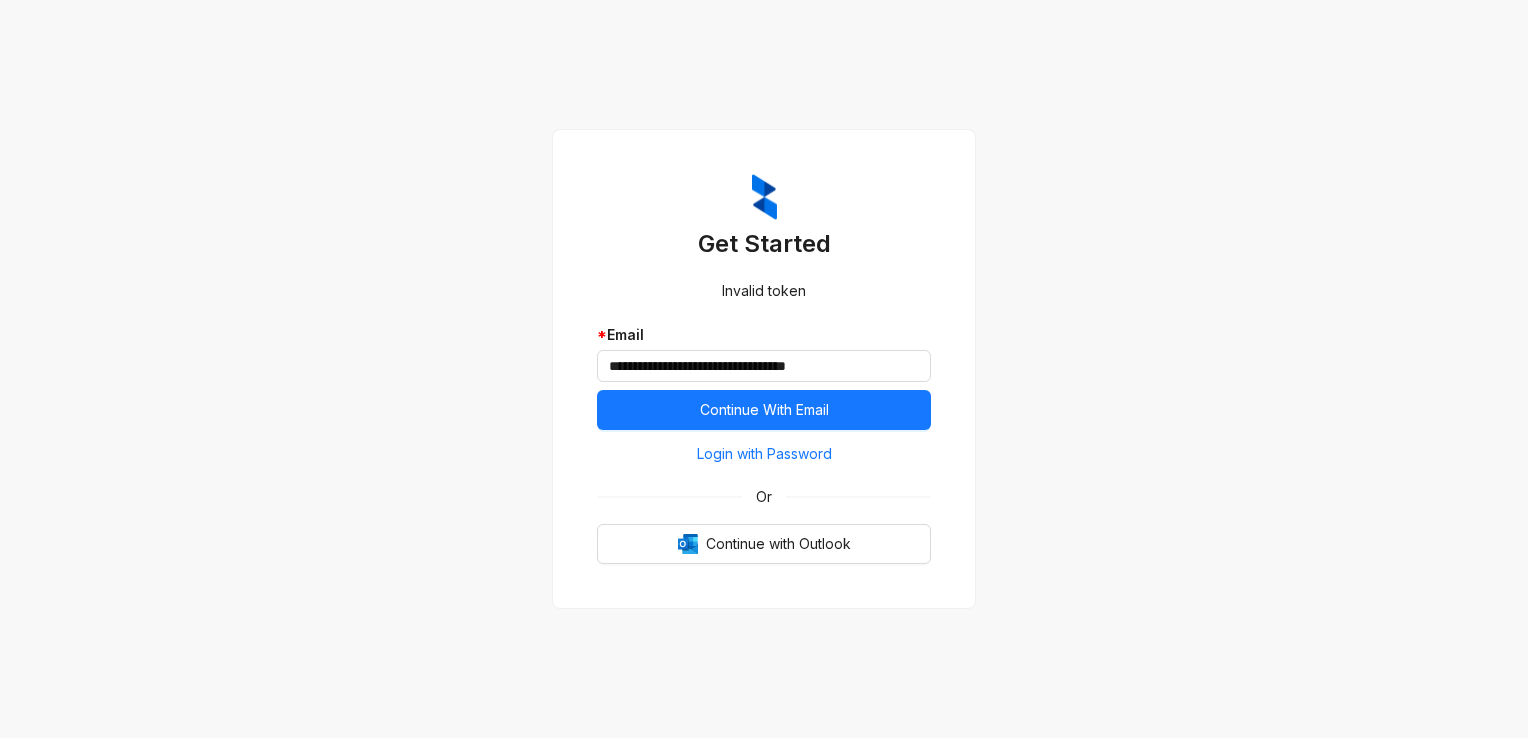 scroll, scrollTop: 0, scrollLeft: 0, axis: both 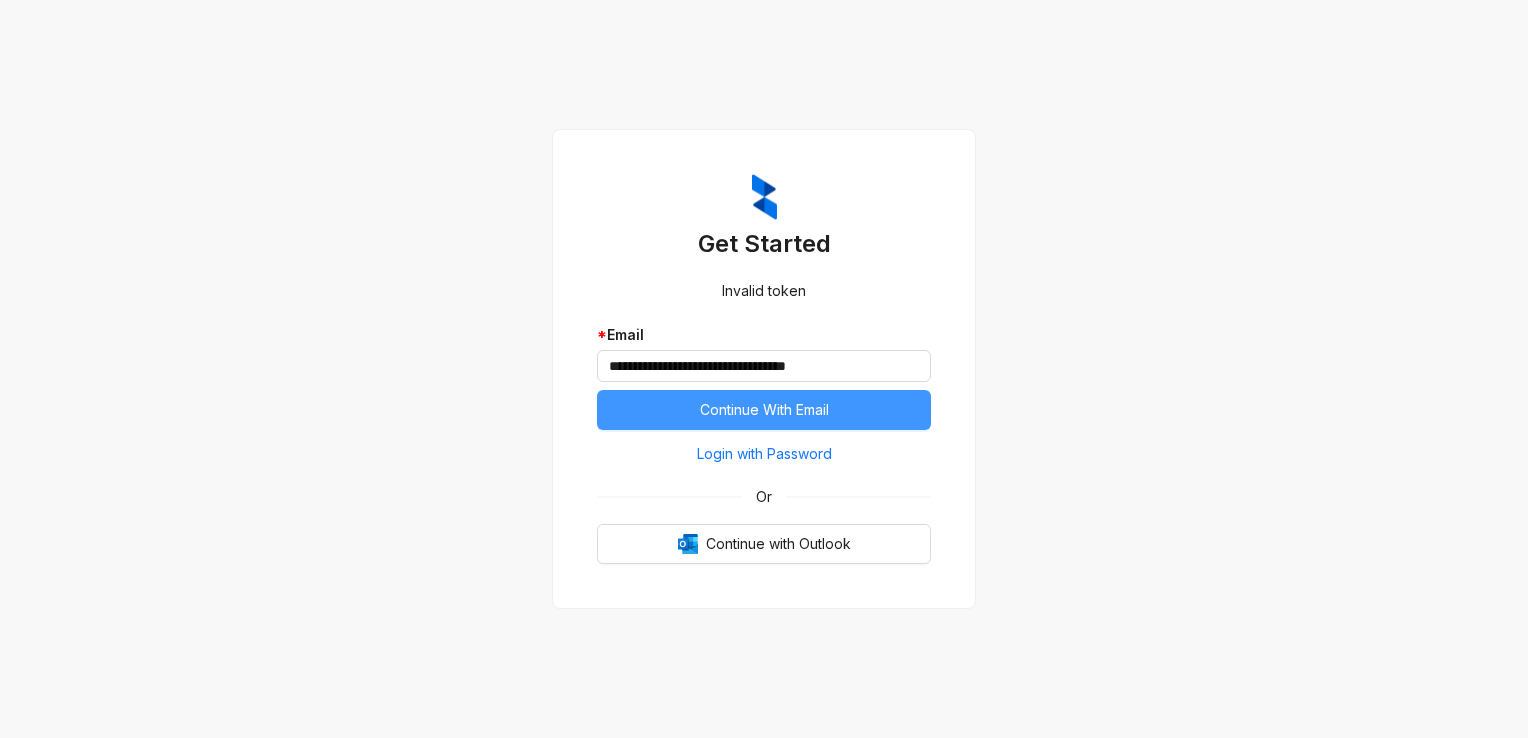 click on "Continue With Email" at bounding box center (764, 410) 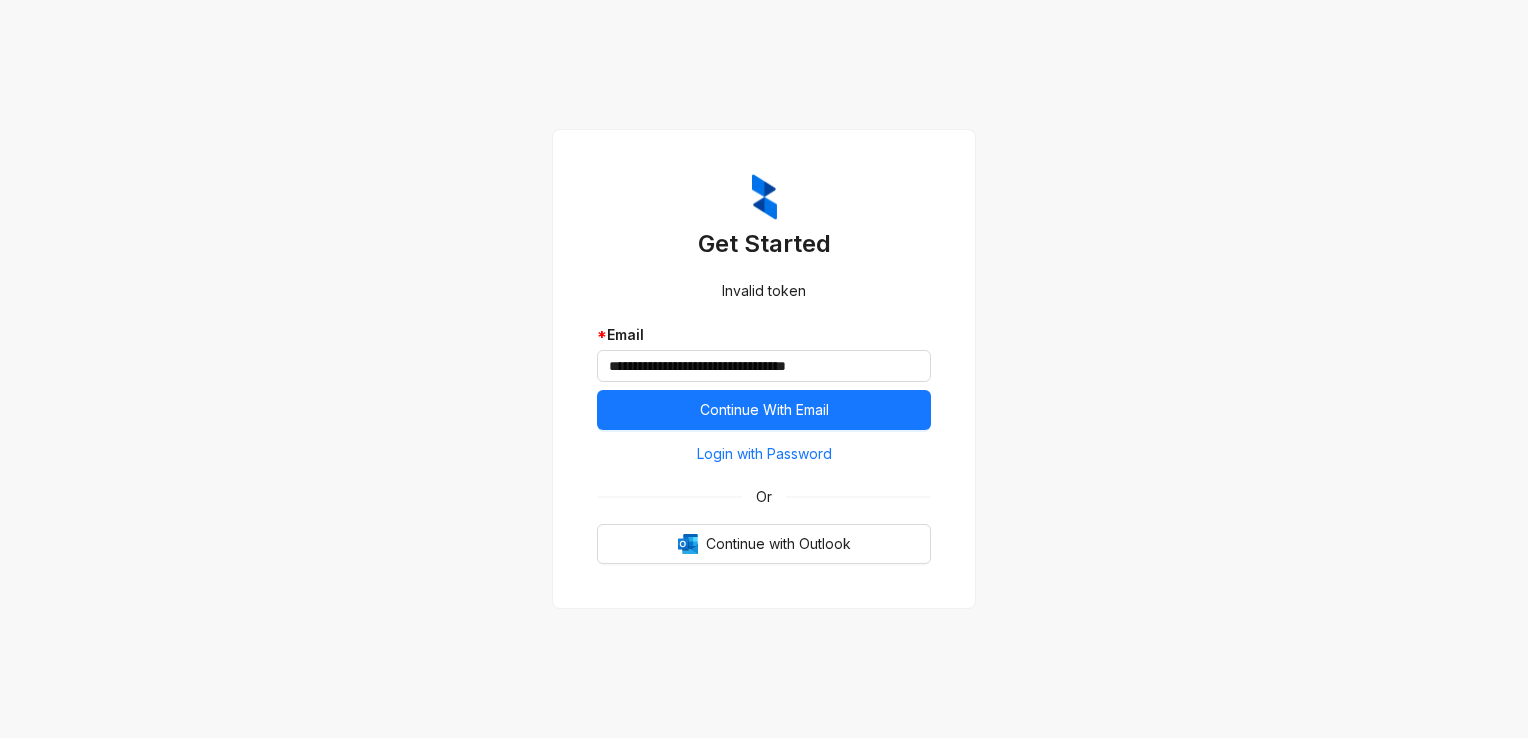 scroll, scrollTop: 0, scrollLeft: 0, axis: both 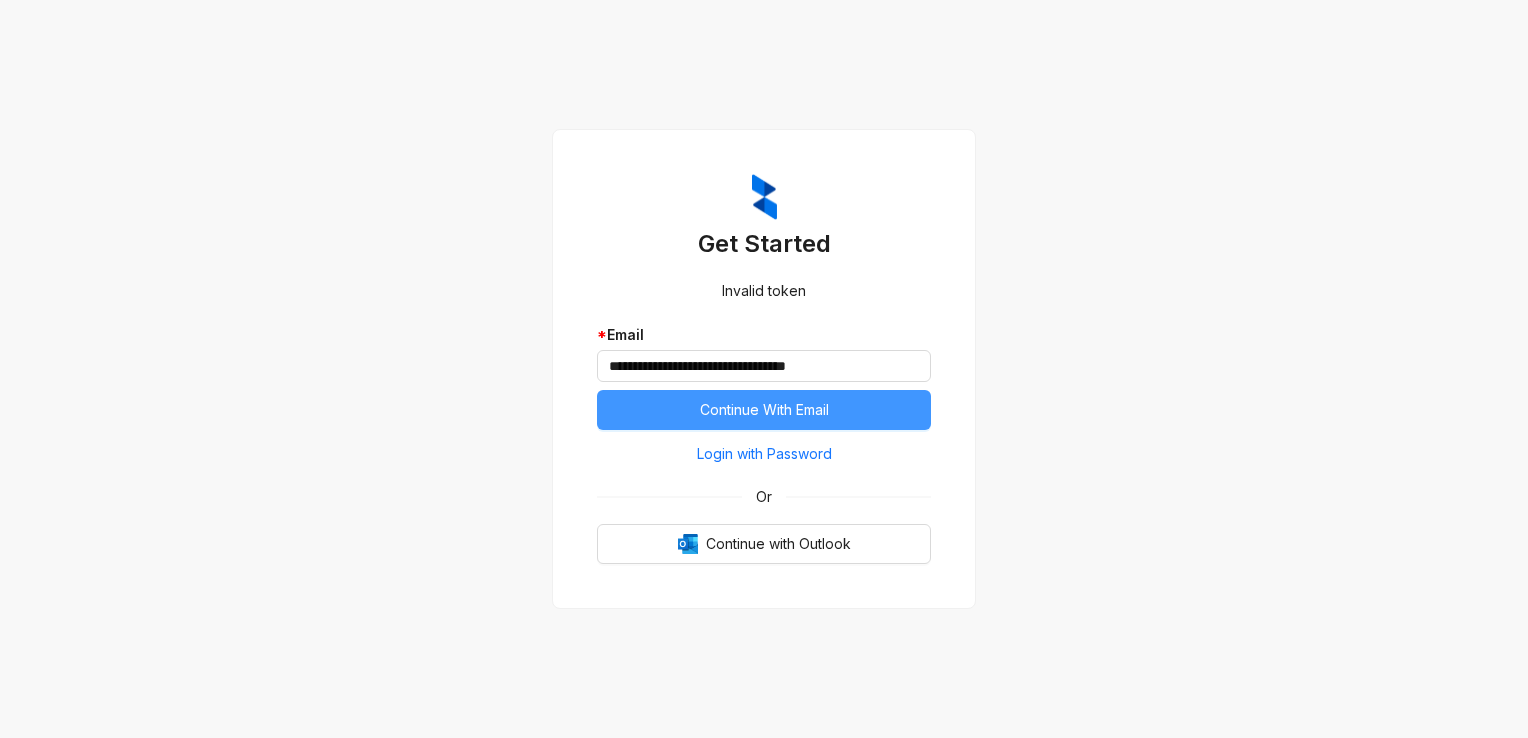 click on "Login with Password" at bounding box center (764, 454) 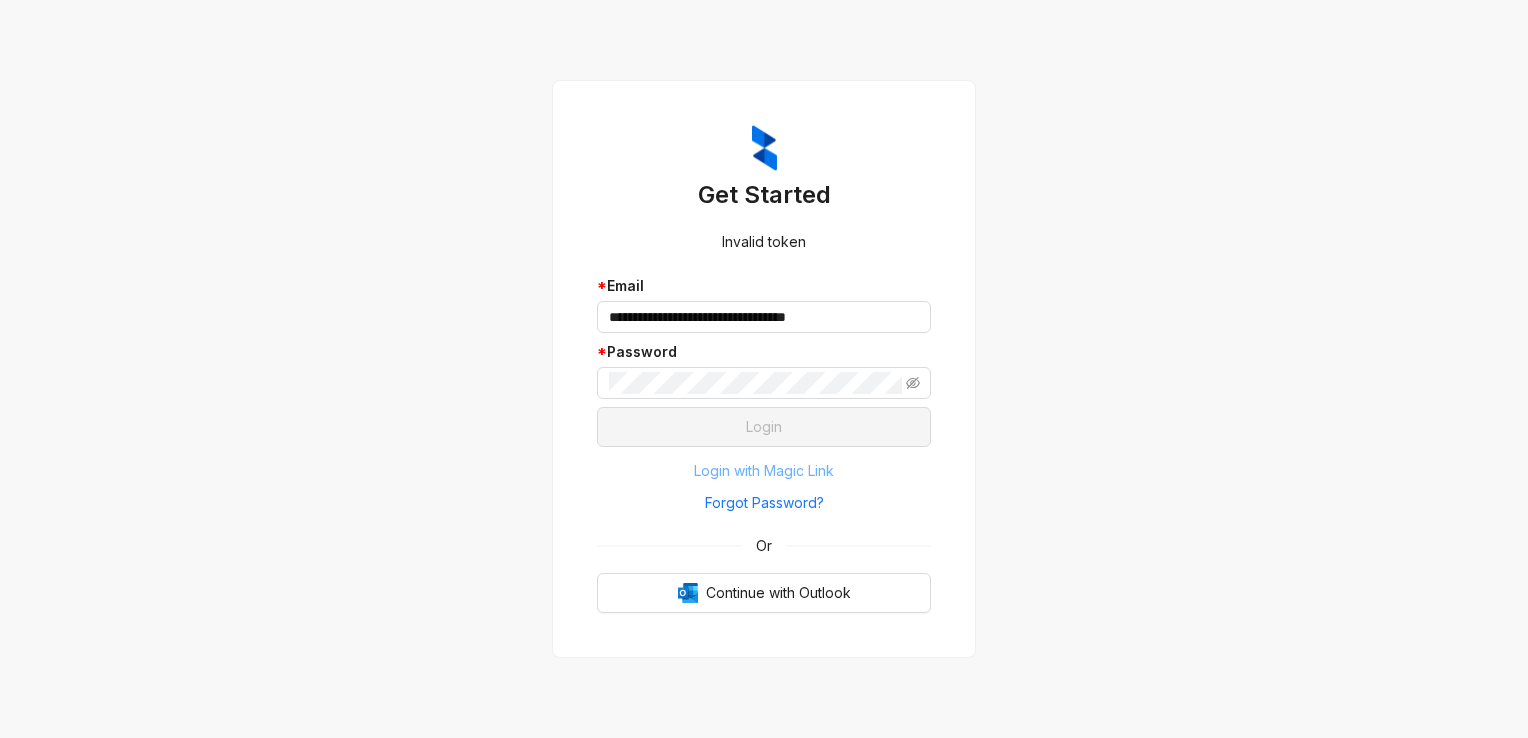 click on "Login with Magic Link" at bounding box center (764, 471) 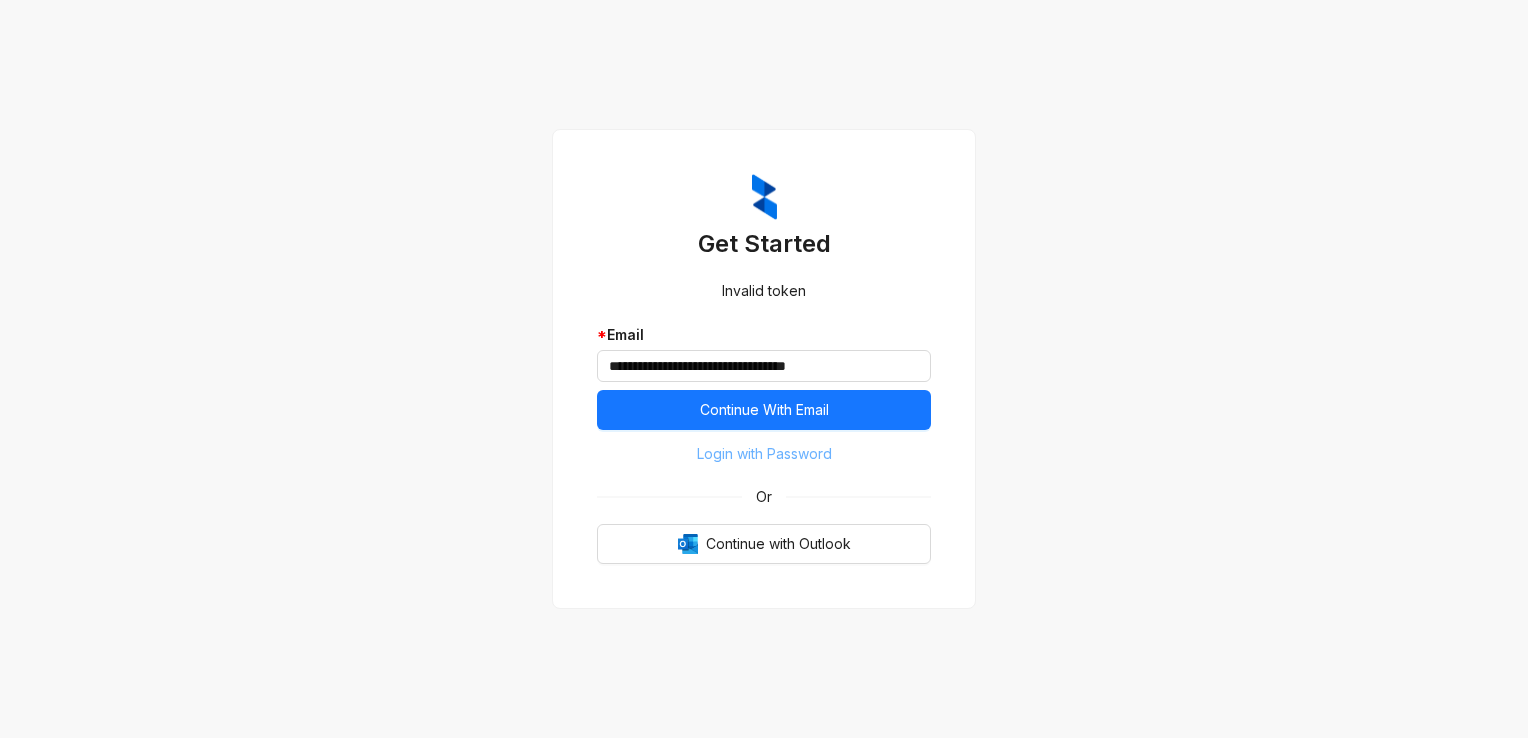 click on "Login with Password" at bounding box center [764, 454] 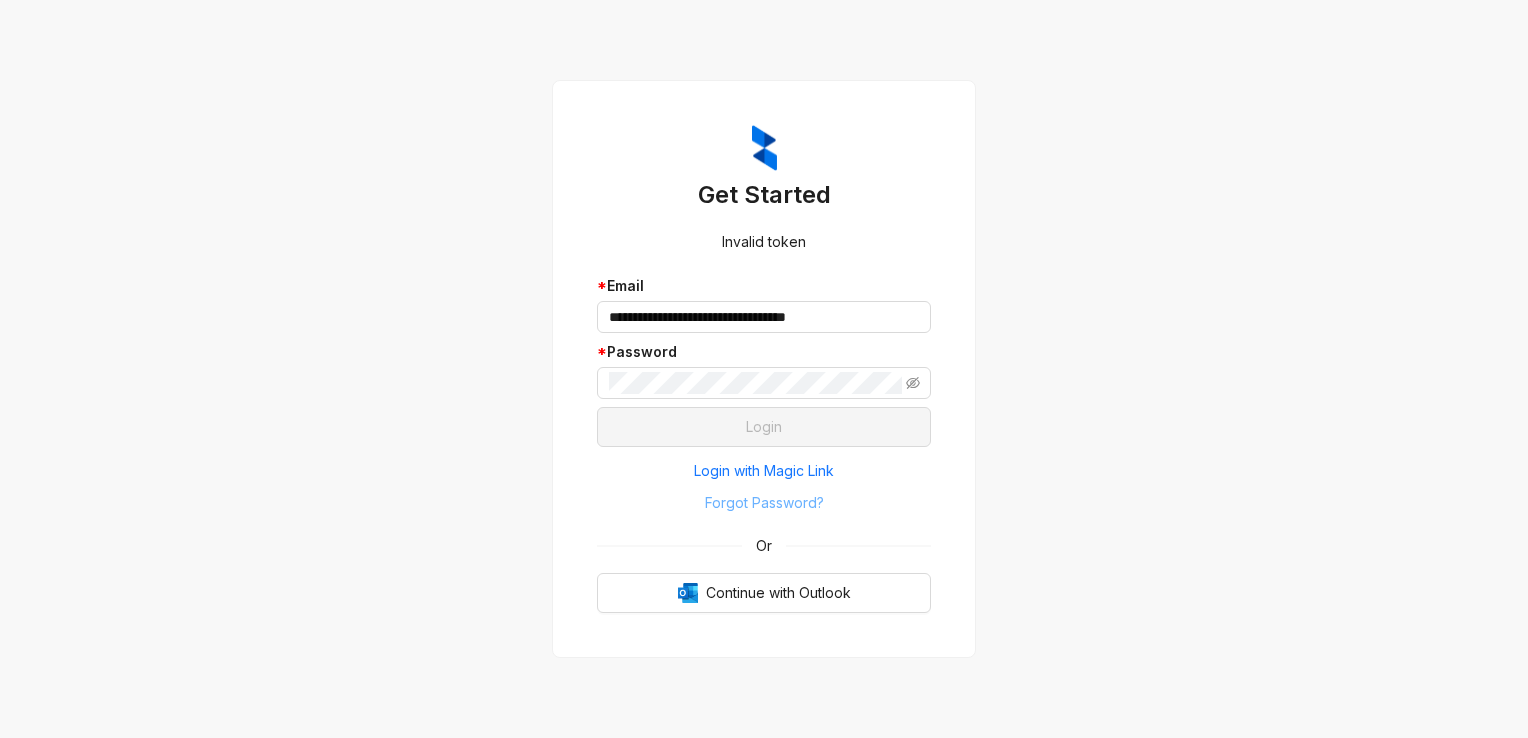 click on "Forgot Password?" at bounding box center [764, 503] 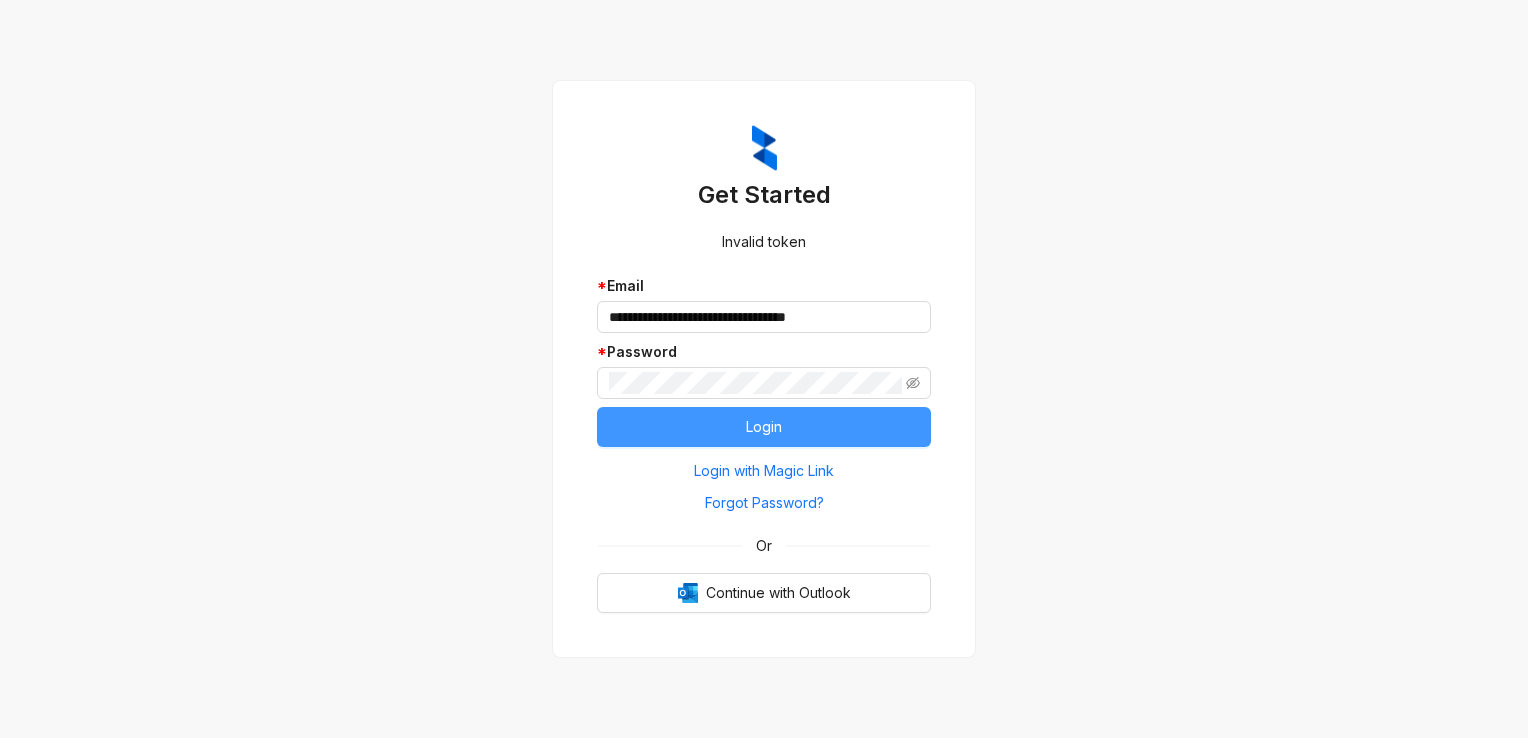 click on "Login" at bounding box center [764, 427] 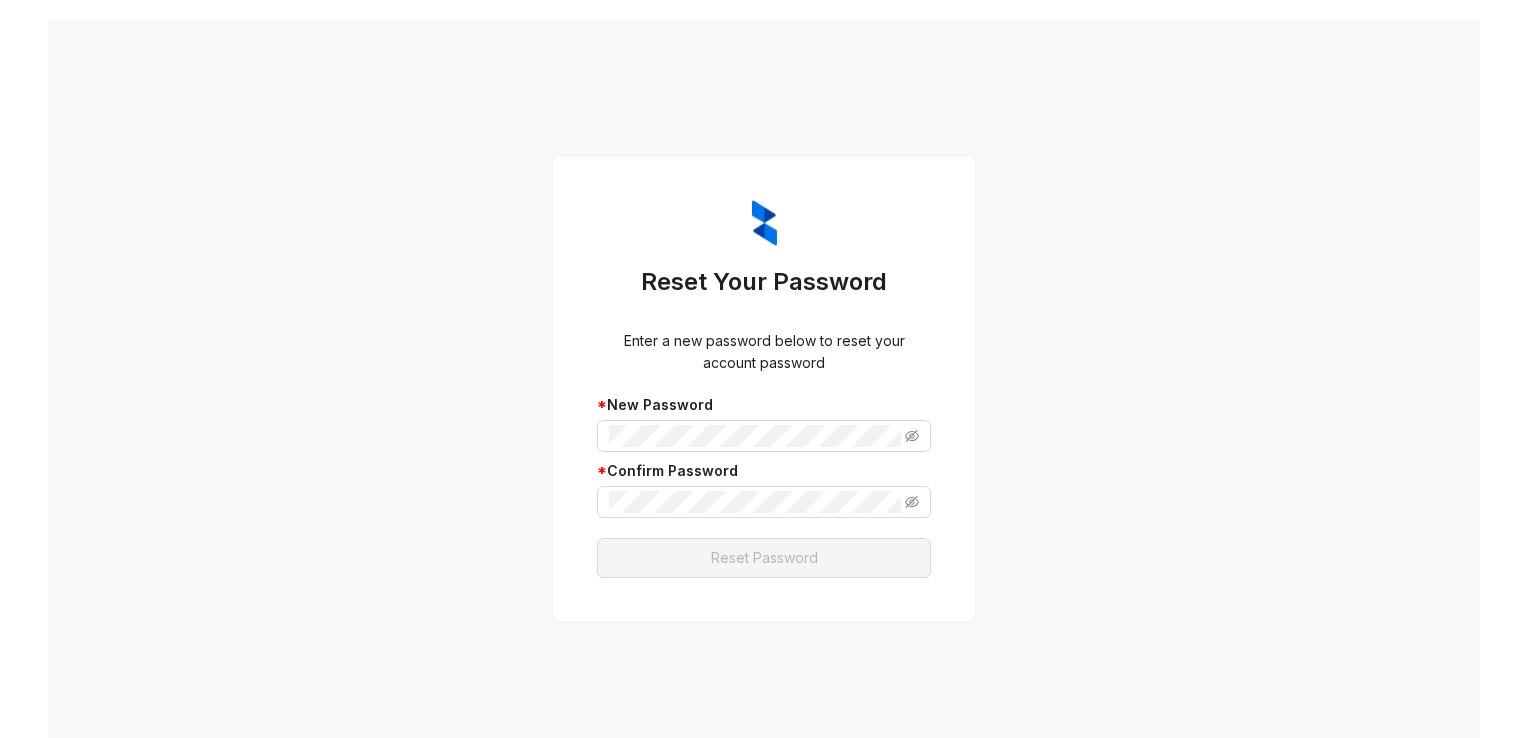 scroll, scrollTop: 0, scrollLeft: 0, axis: both 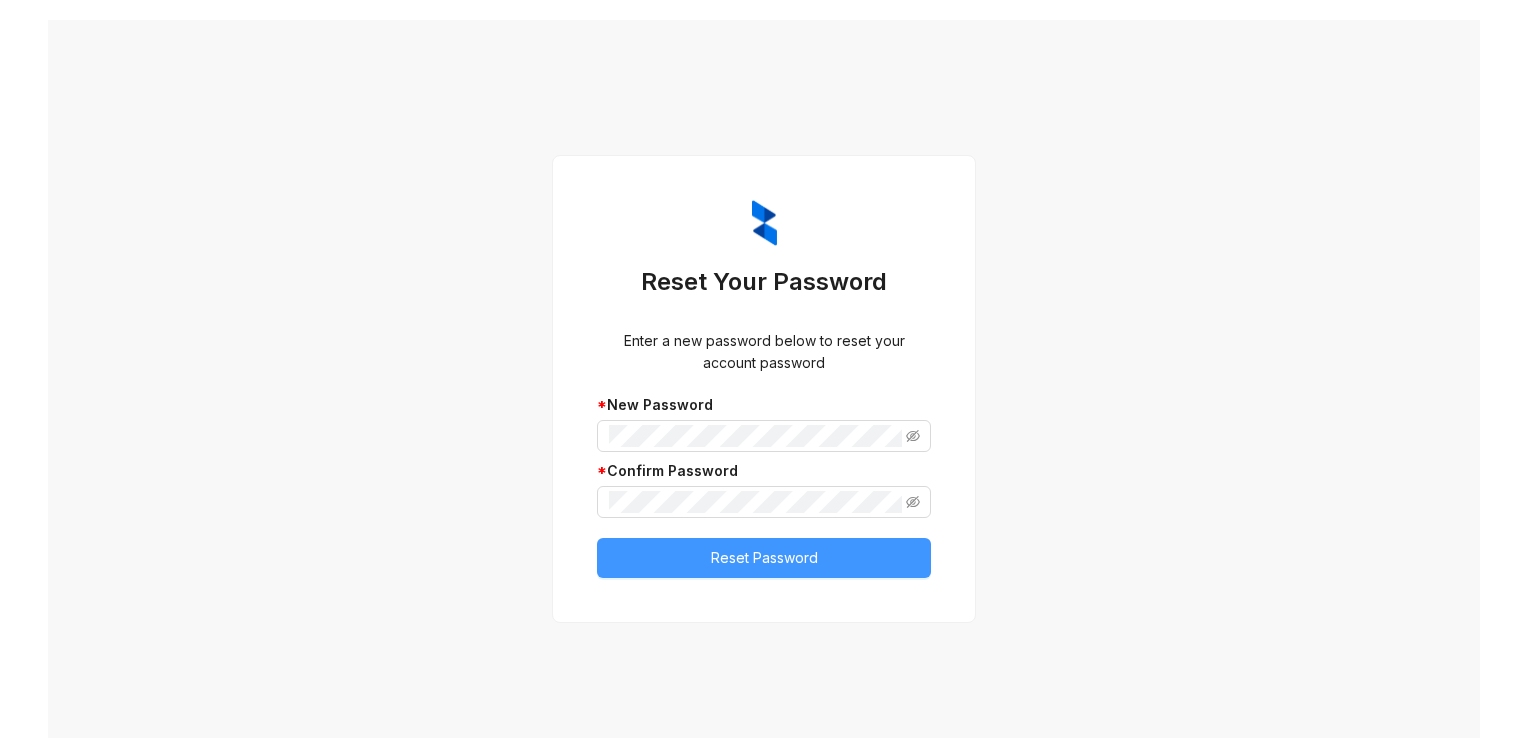 click on "Reset Password" at bounding box center (764, 558) 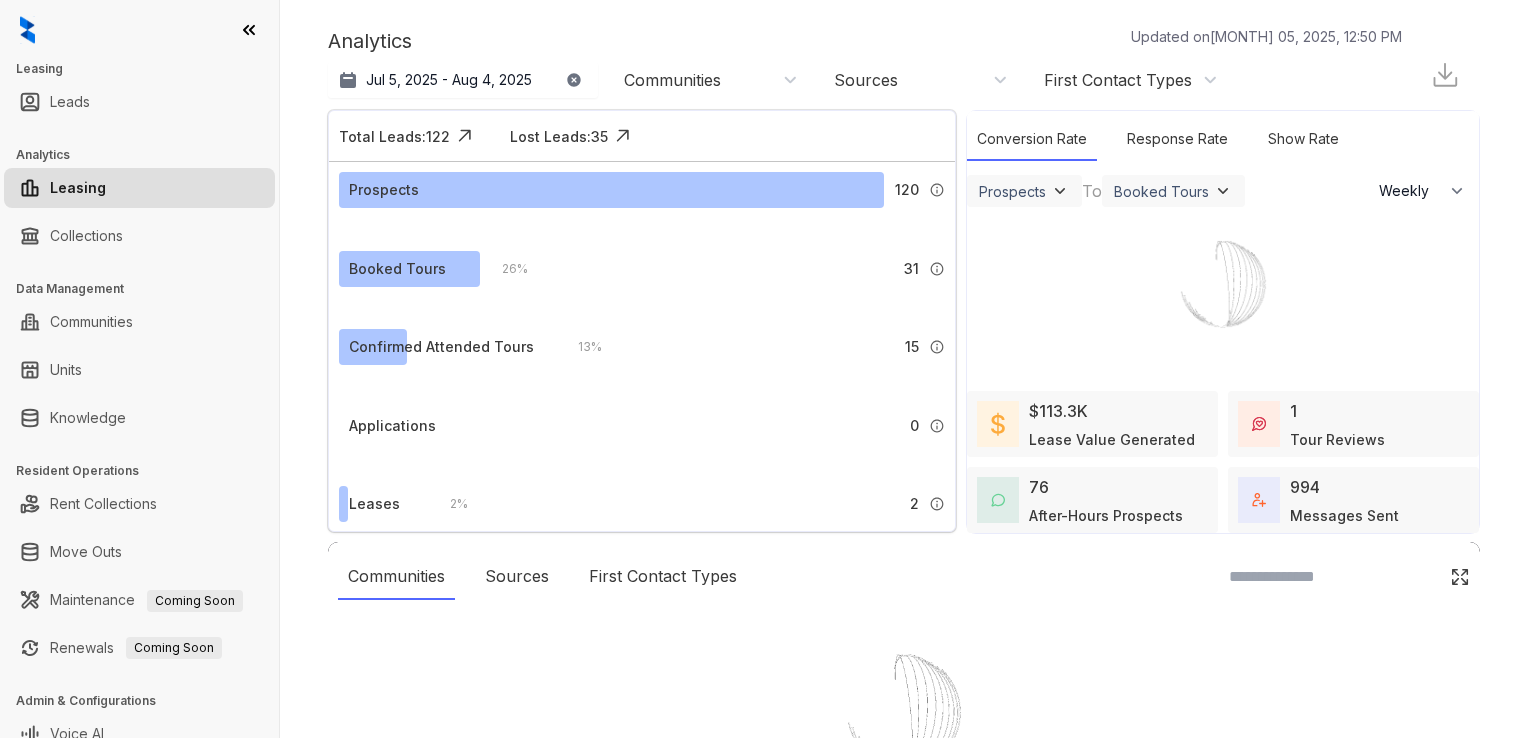select on "******" 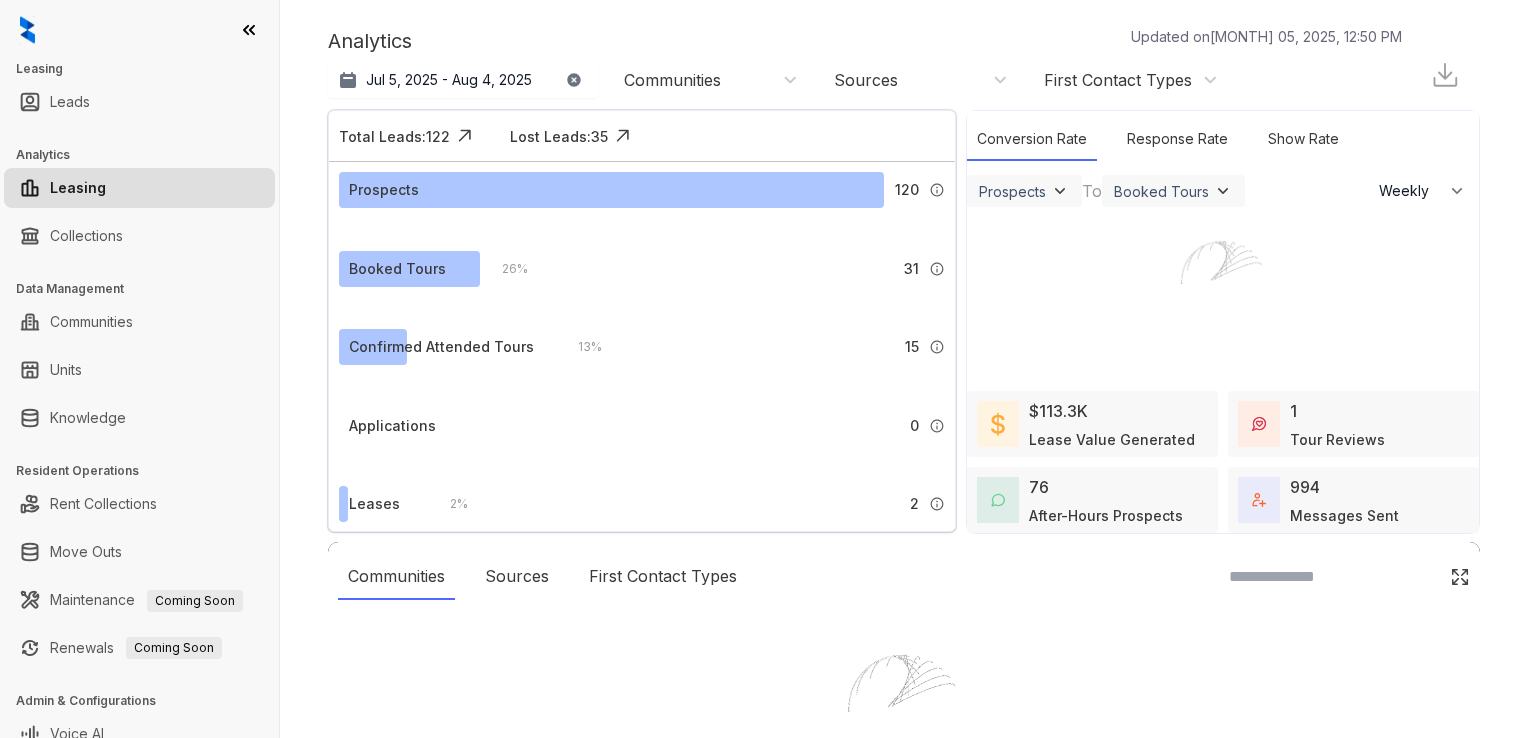 scroll, scrollTop: 0, scrollLeft: 0, axis: both 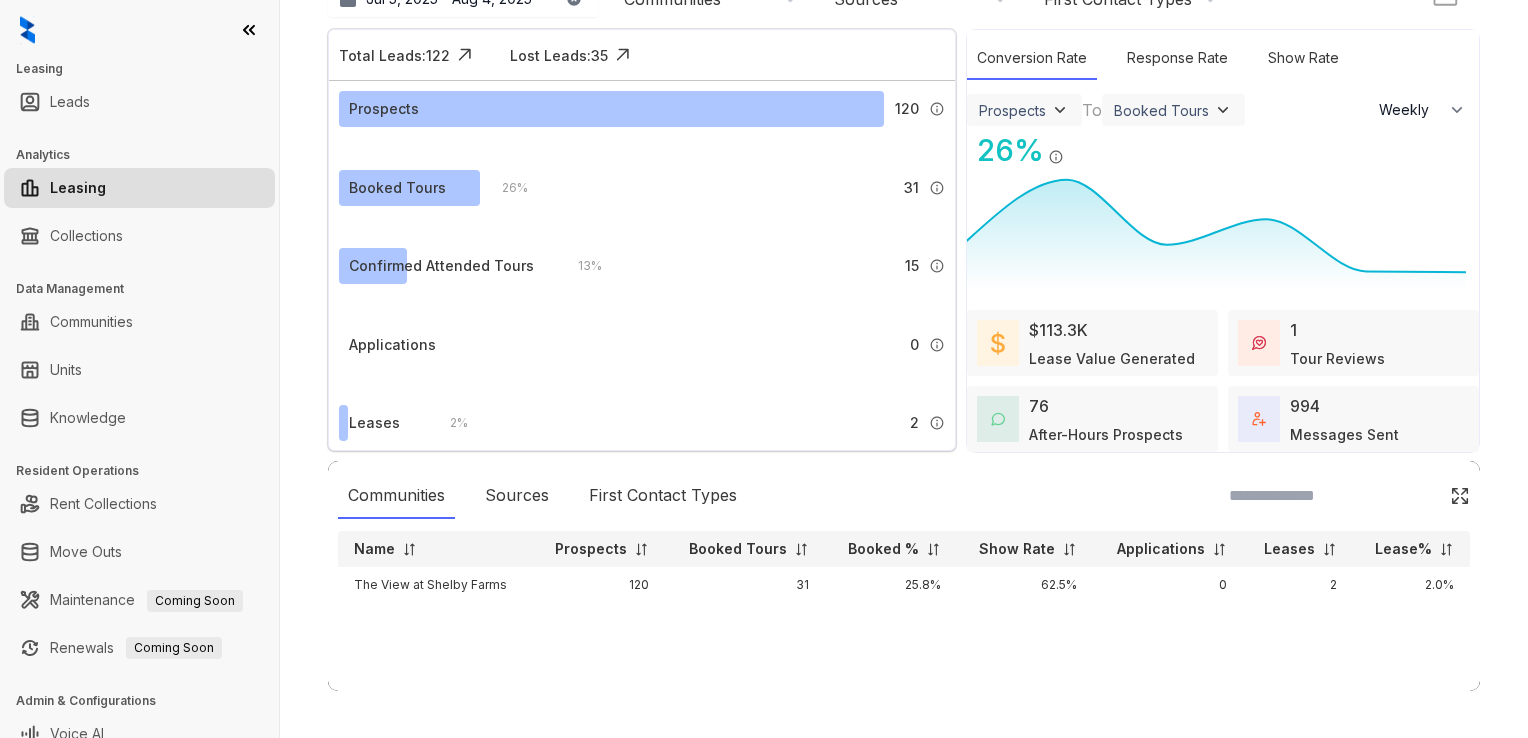 click on "1 Tour Reviews" at bounding box center [1337, 343] 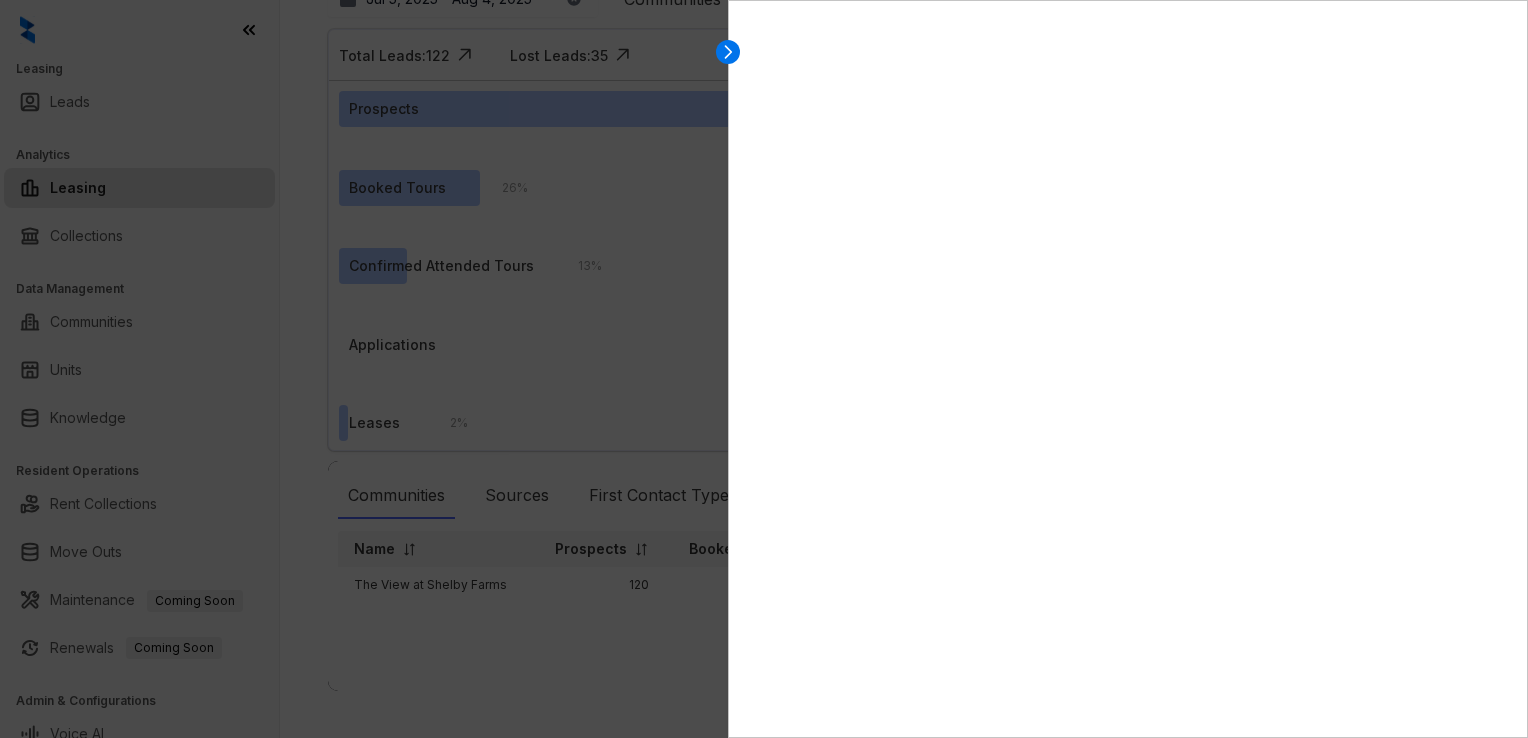 select on "******" 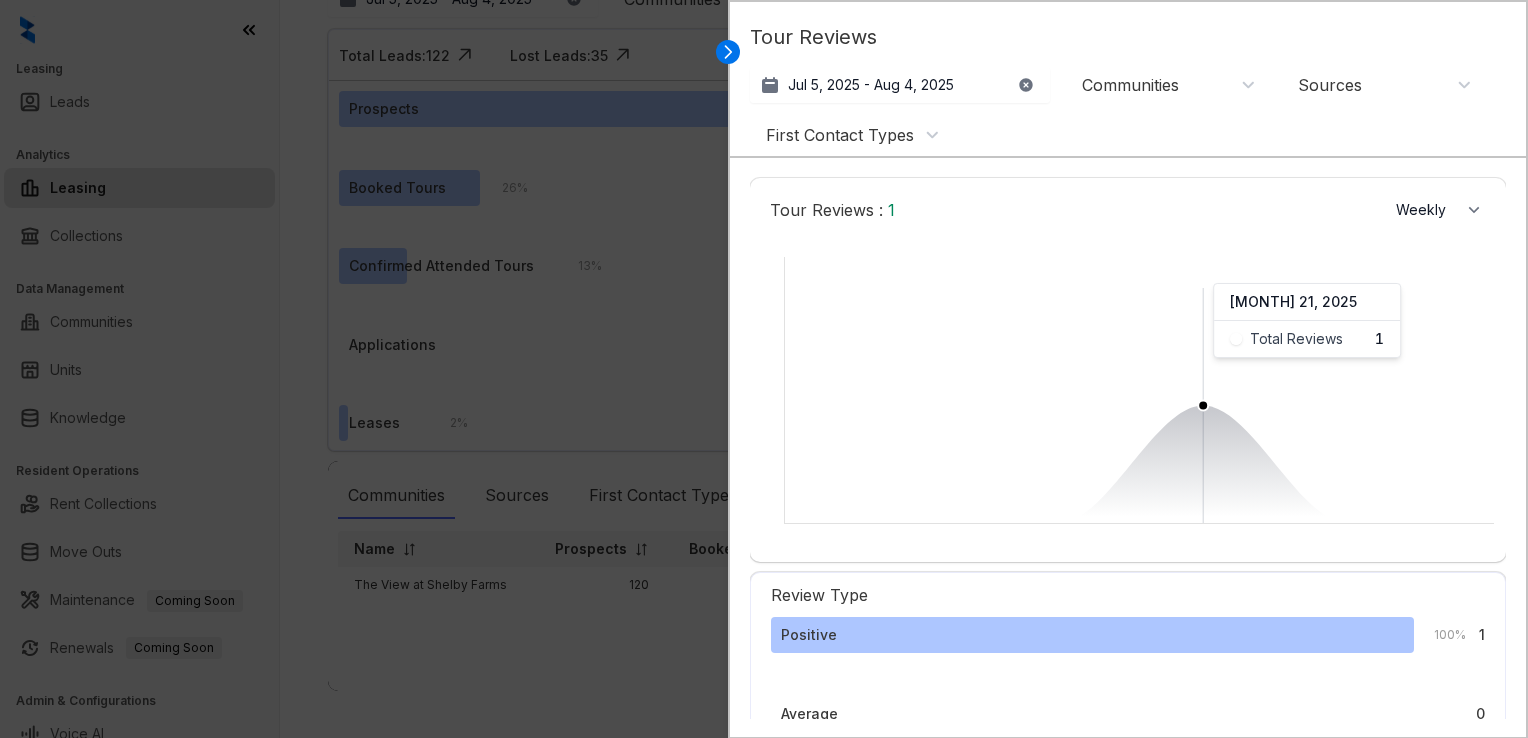 scroll, scrollTop: 300, scrollLeft: 0, axis: vertical 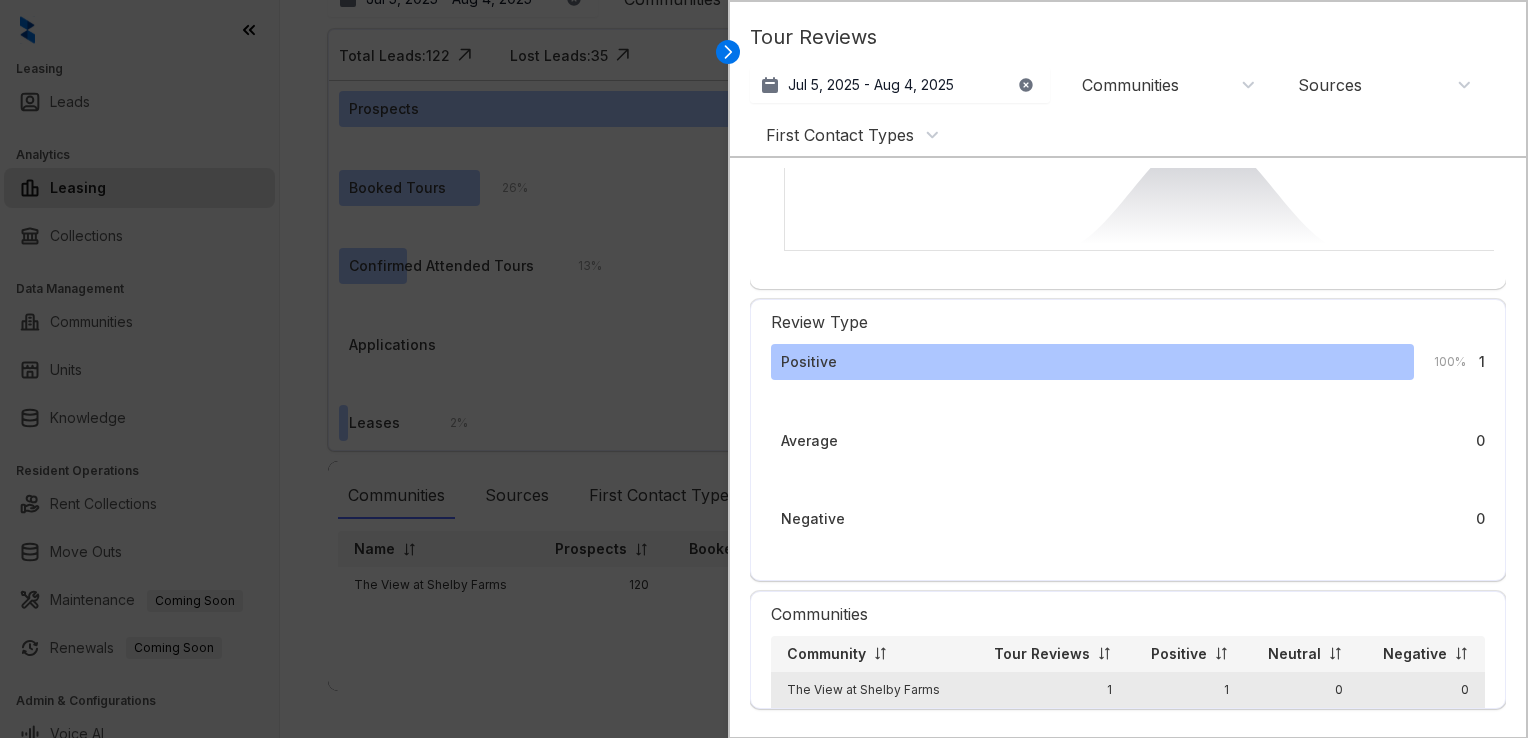 click on "1" at bounding box center (1186, 690) 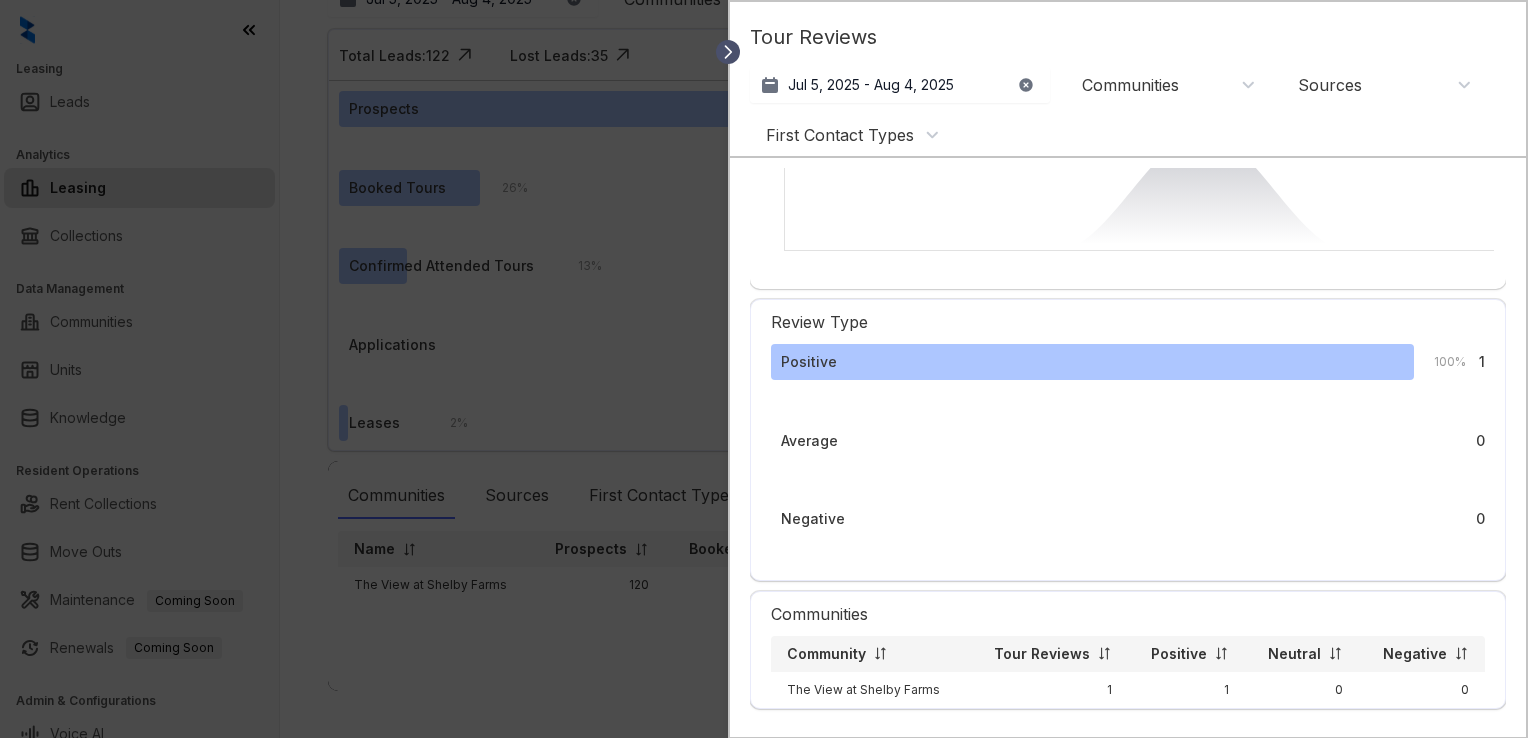 click 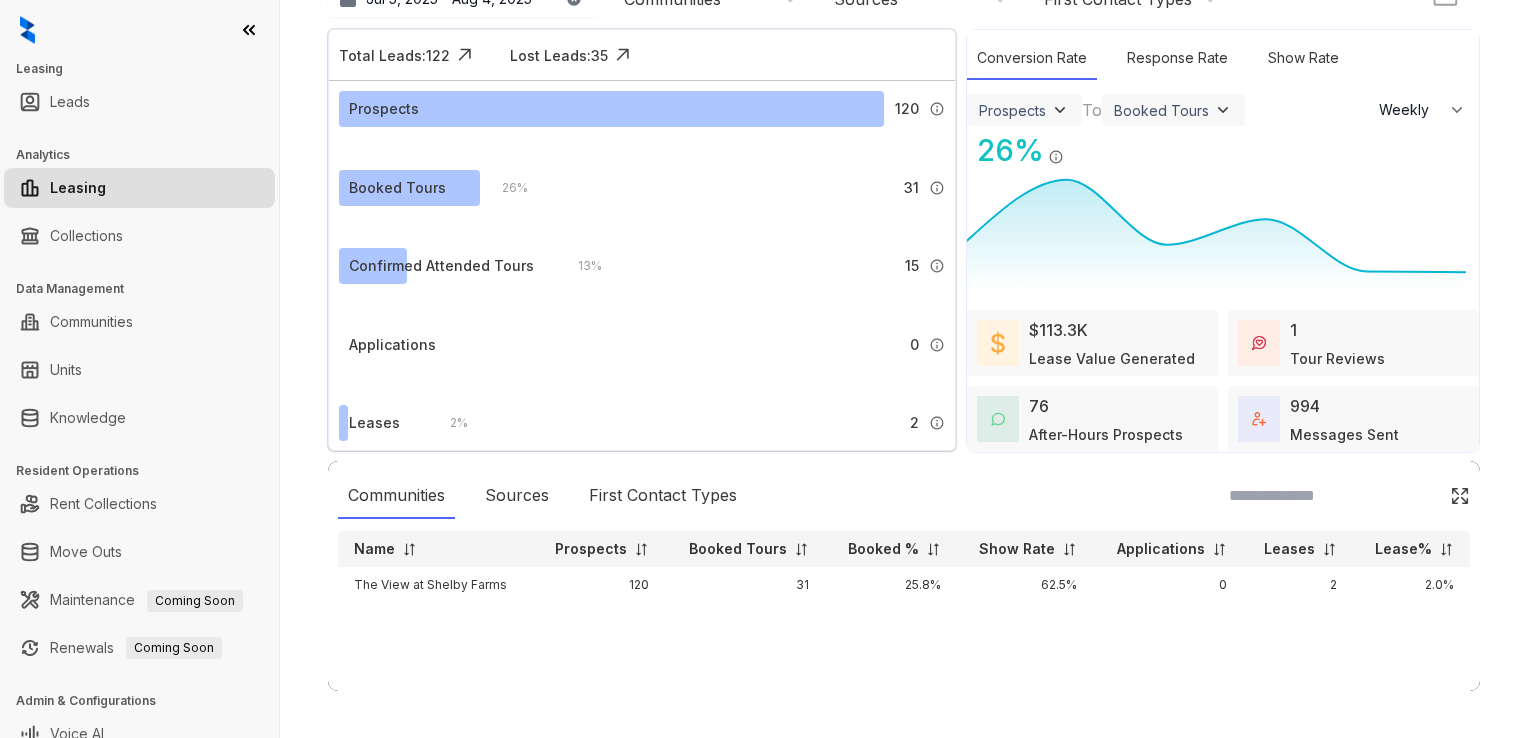scroll, scrollTop: 0, scrollLeft: 0, axis: both 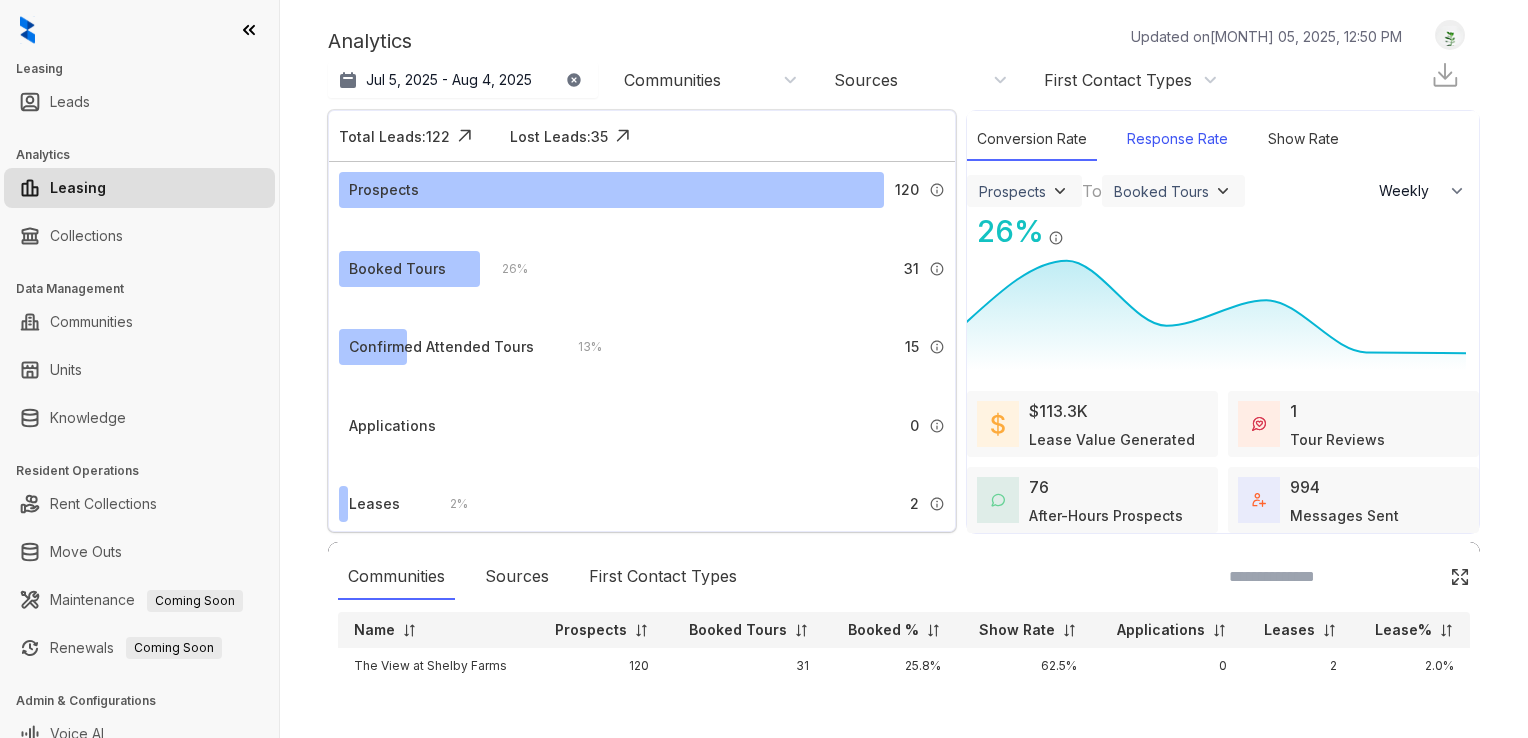 click on "Response Rate" at bounding box center (1177, 139) 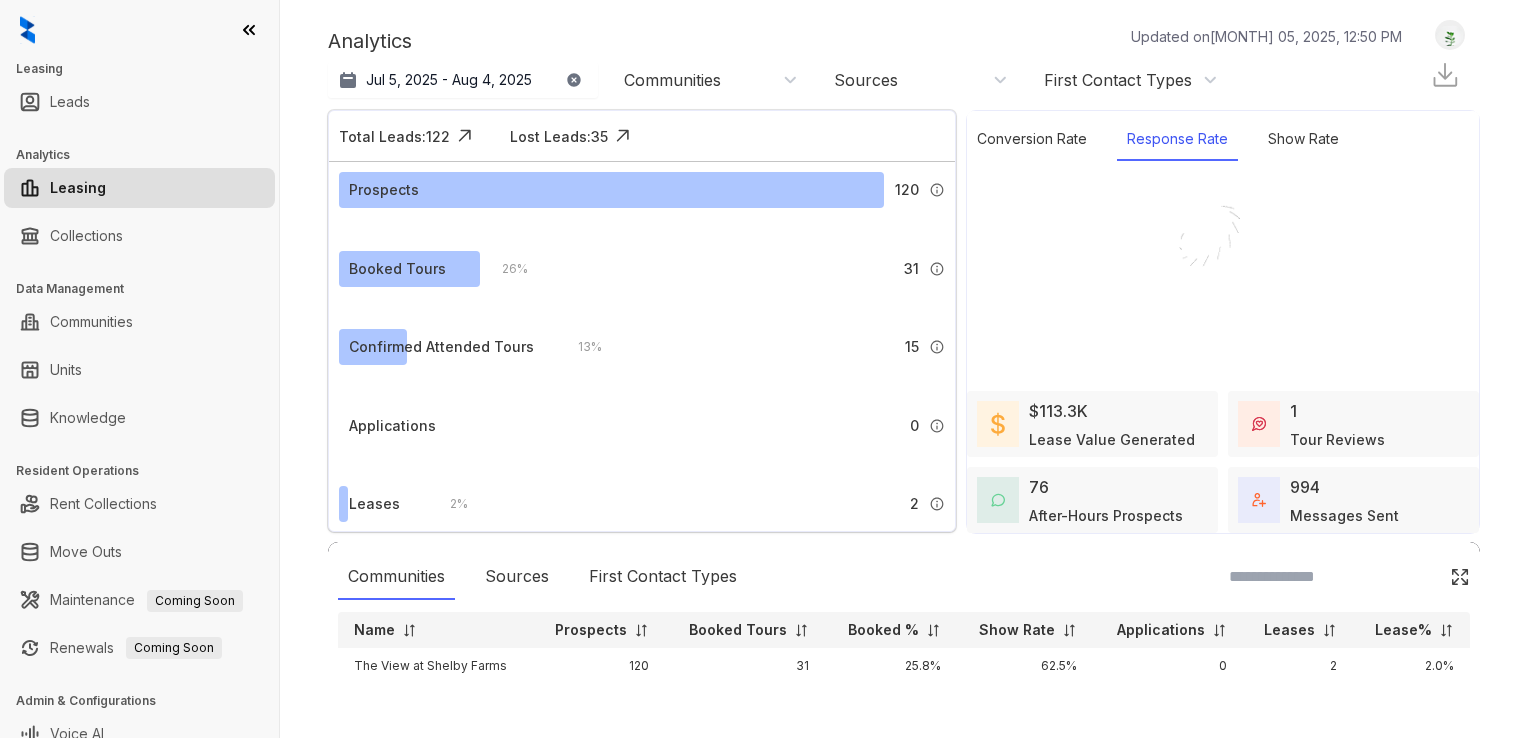 select on "******" 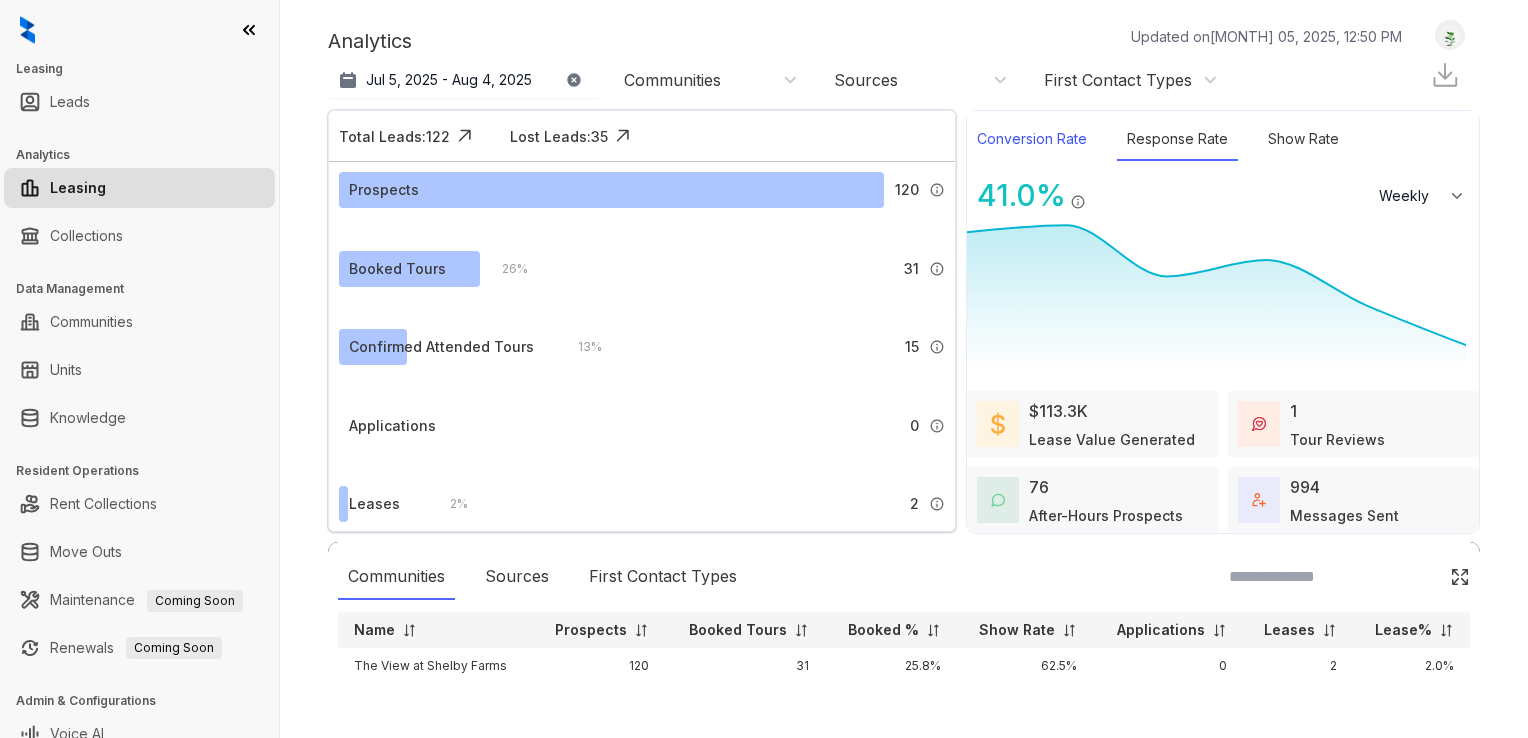 click on "Conversion Rate" at bounding box center (1032, 139) 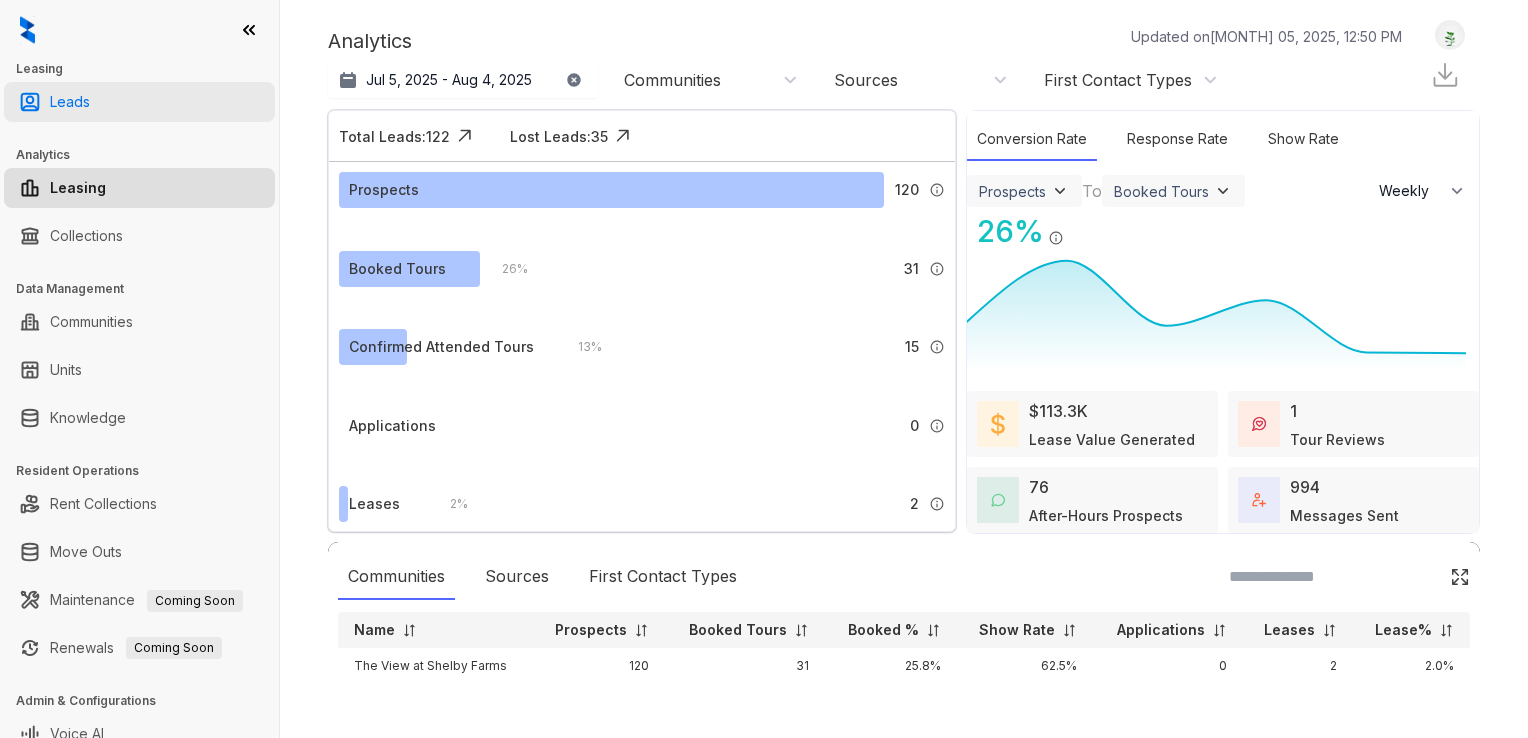click on "Leads" at bounding box center [70, 102] 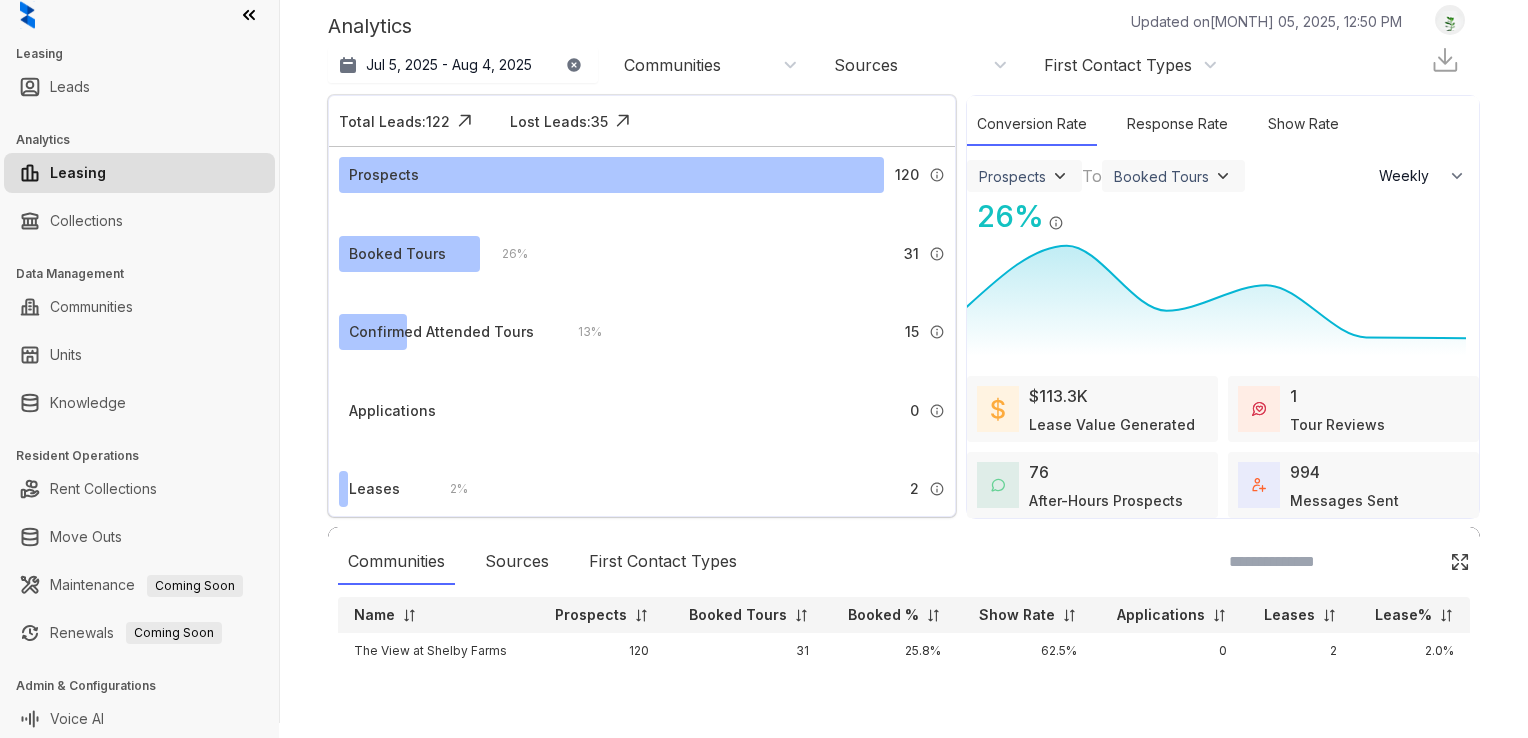 scroll, scrollTop: 20, scrollLeft: 0, axis: vertical 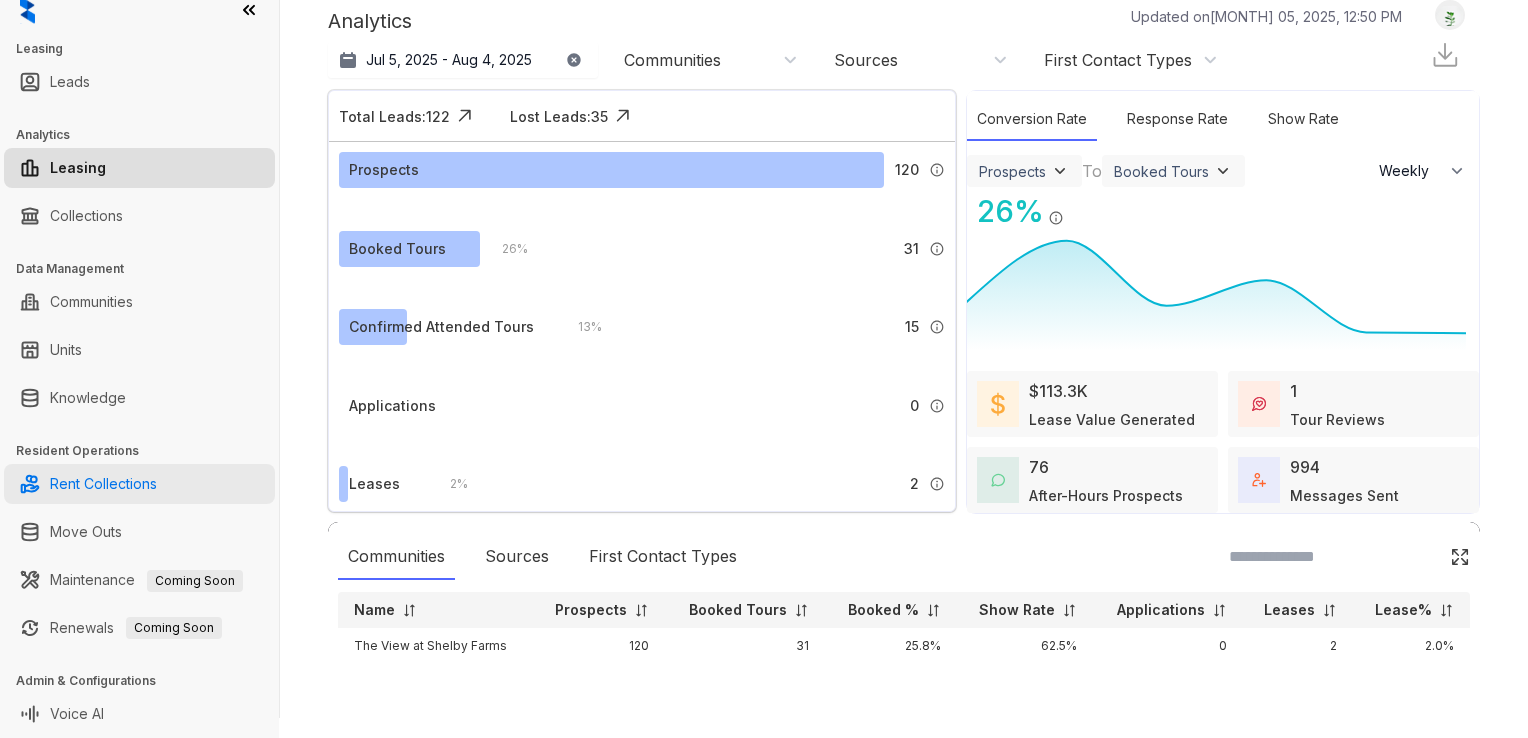 click on "Rent Collections" at bounding box center (103, 484) 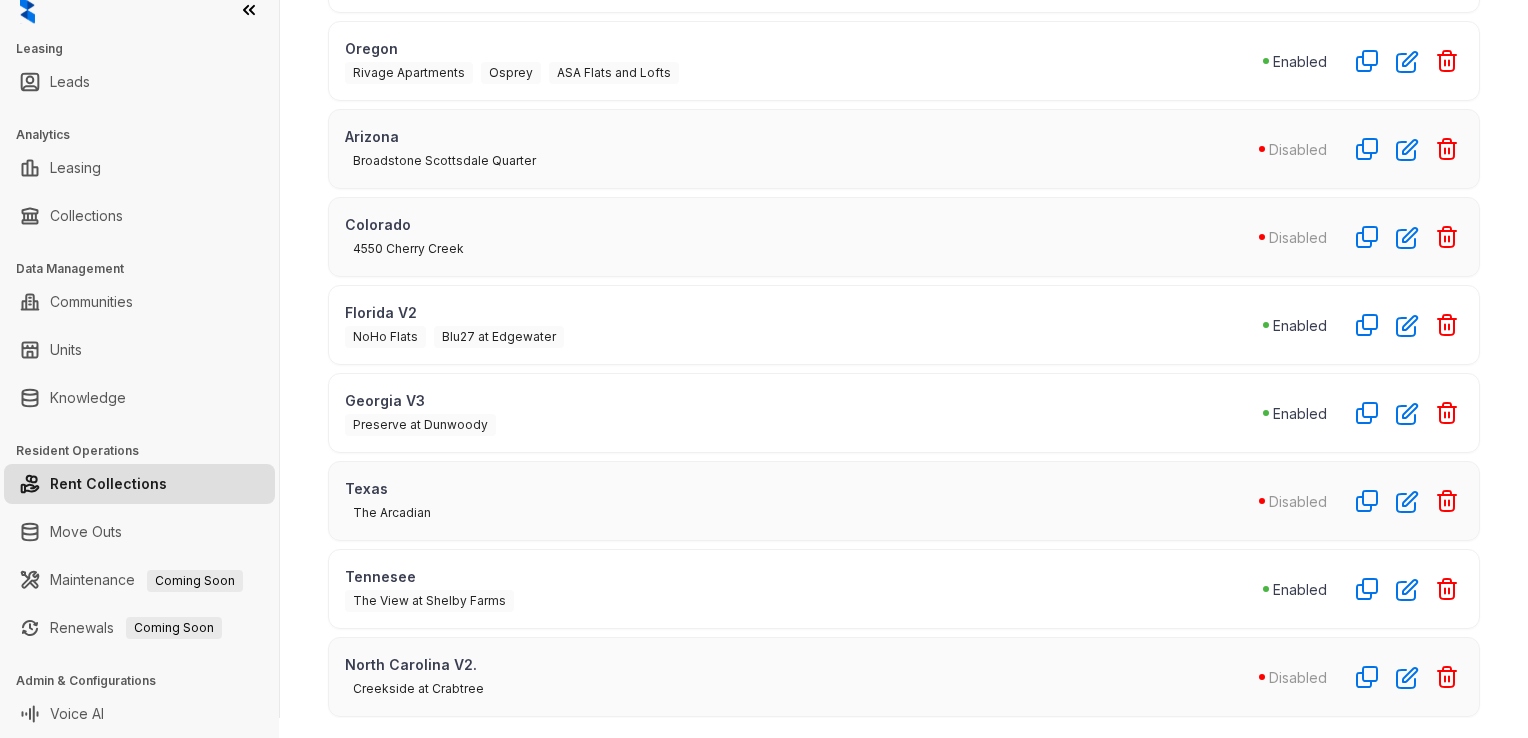 scroll, scrollTop: 918, scrollLeft: 0, axis: vertical 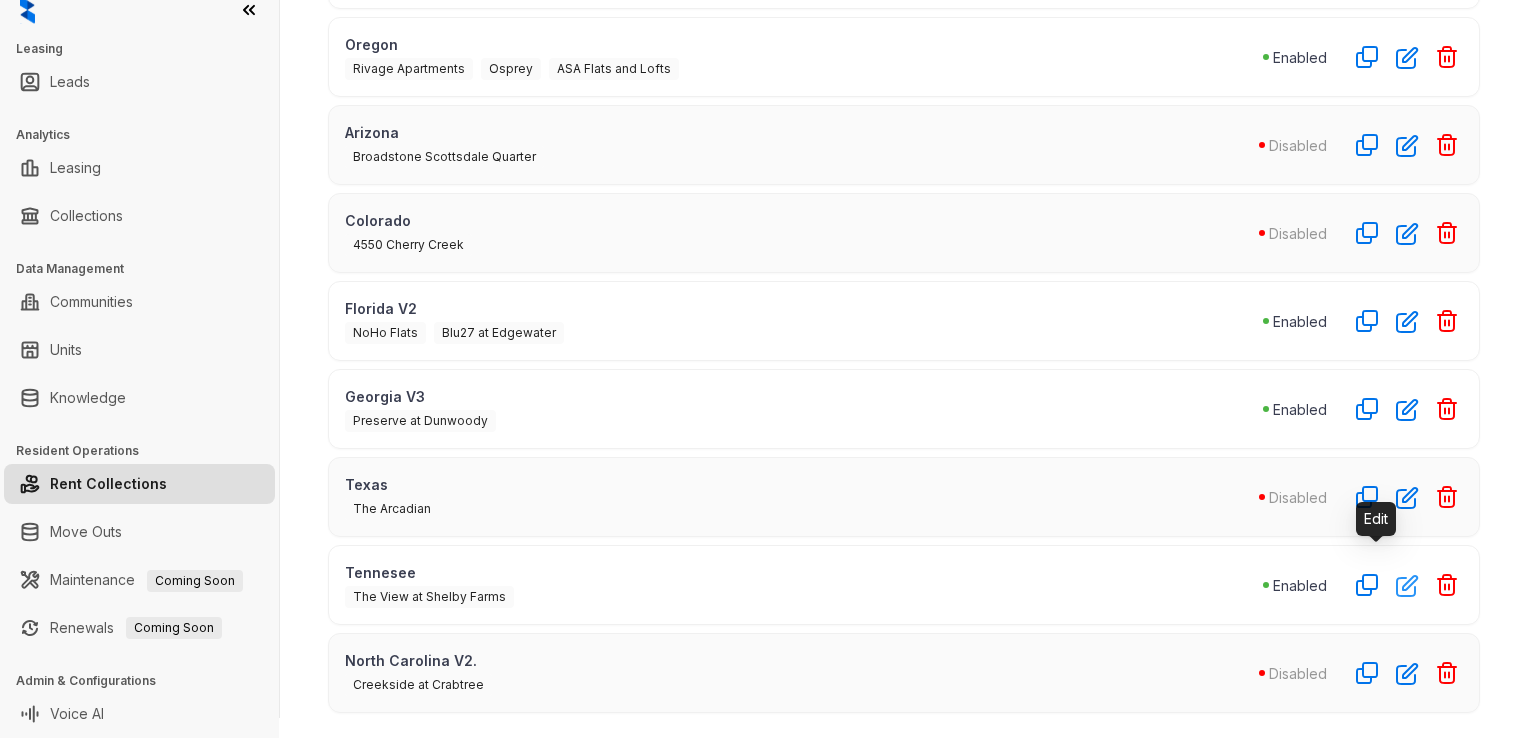 click 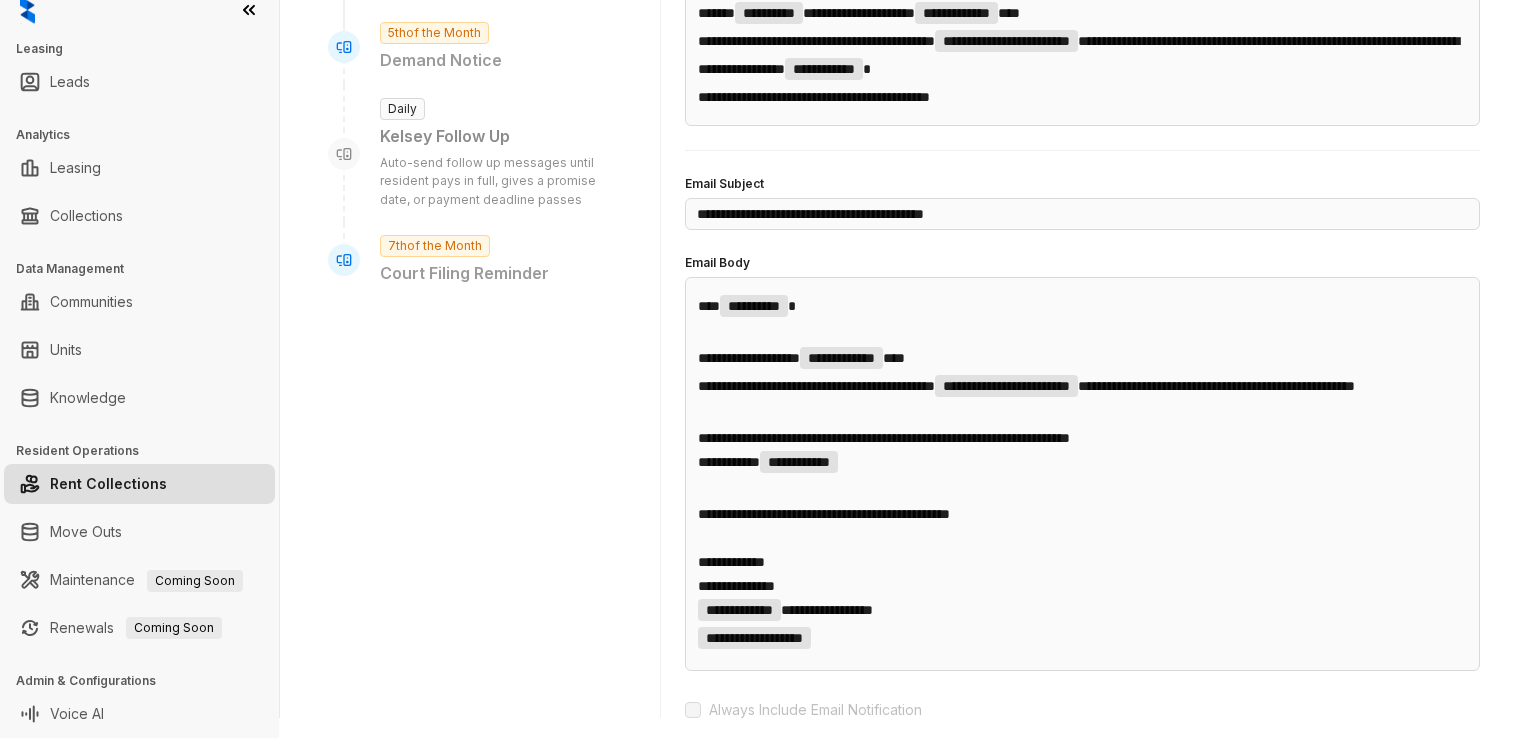 scroll, scrollTop: 0, scrollLeft: 0, axis: both 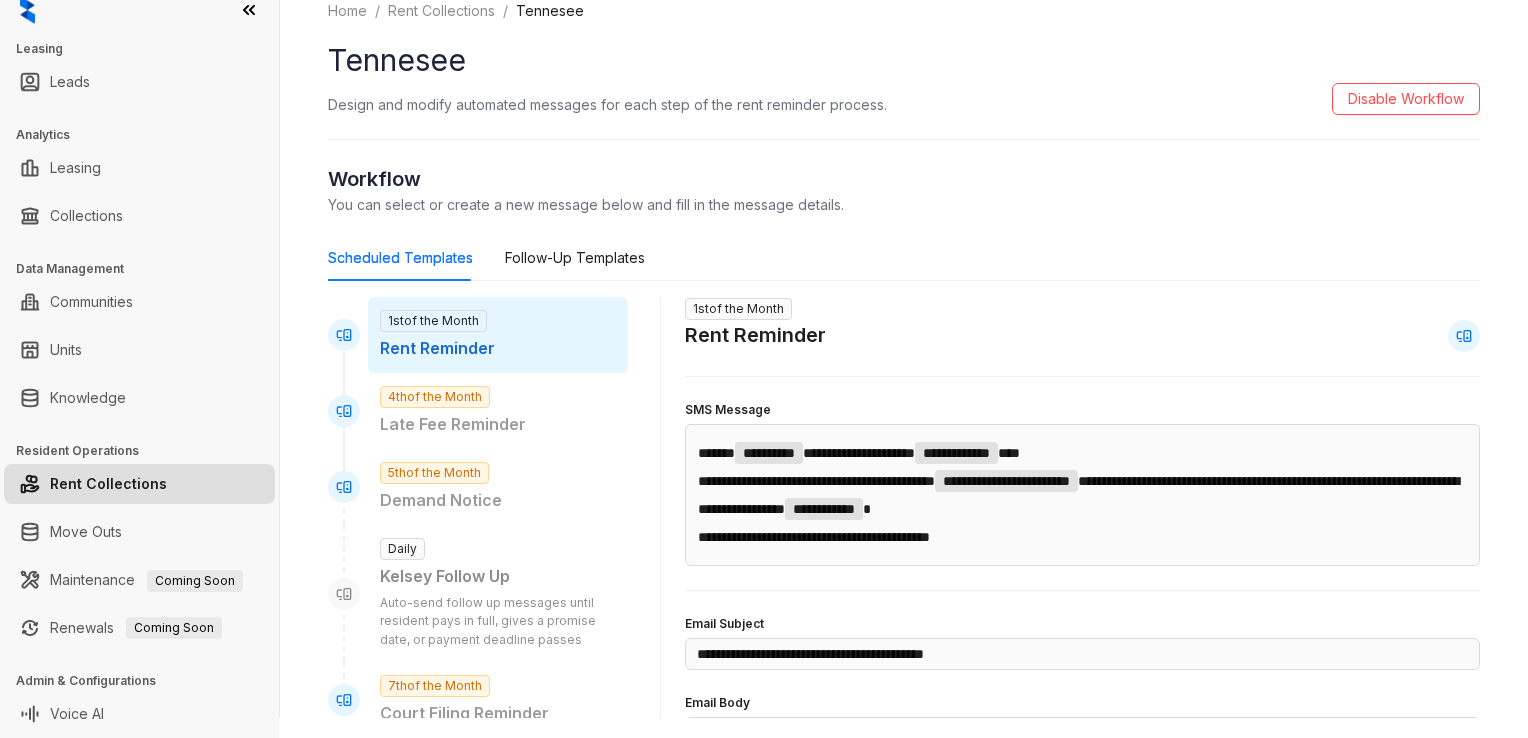 click on "**********" at bounding box center (956, 453) 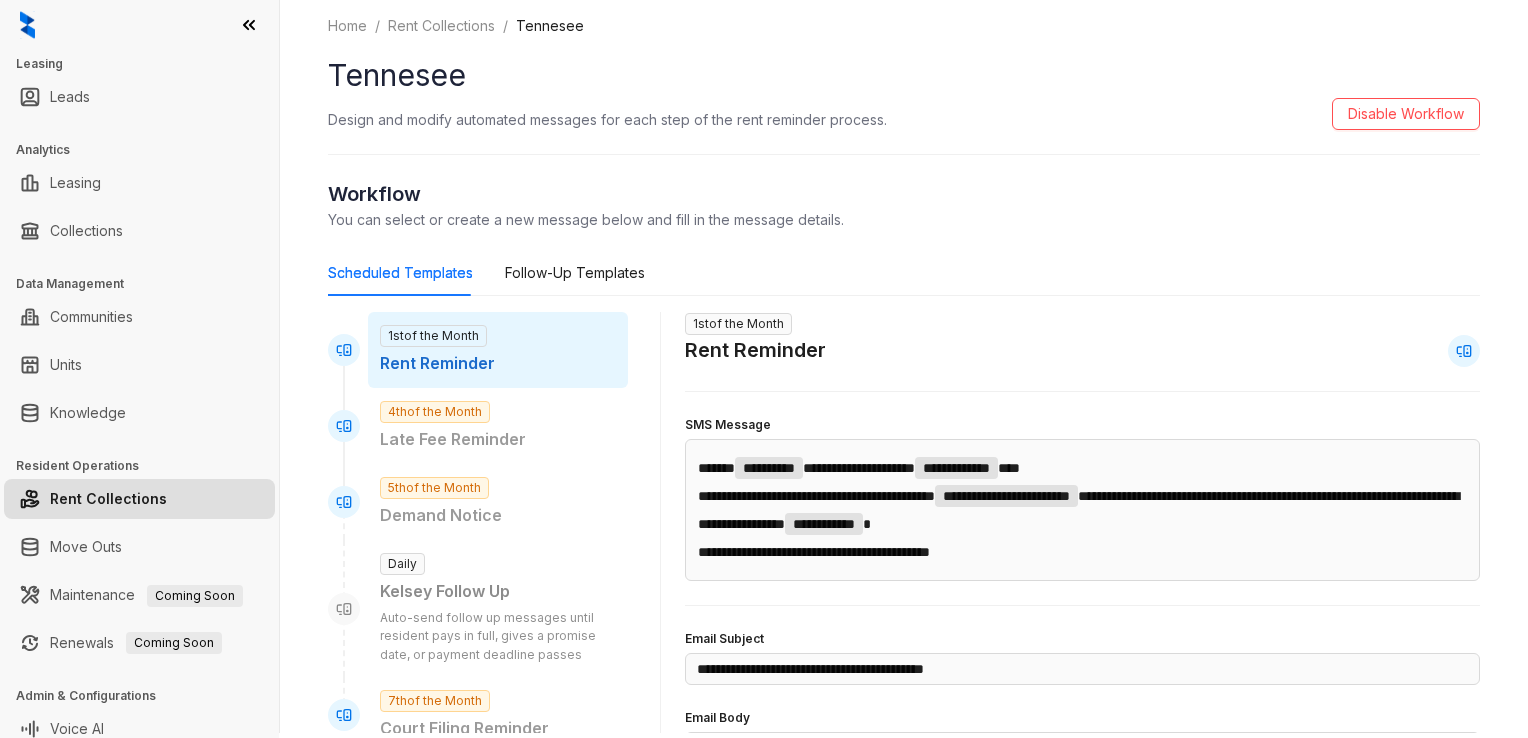 scroll, scrollTop: 0, scrollLeft: 0, axis: both 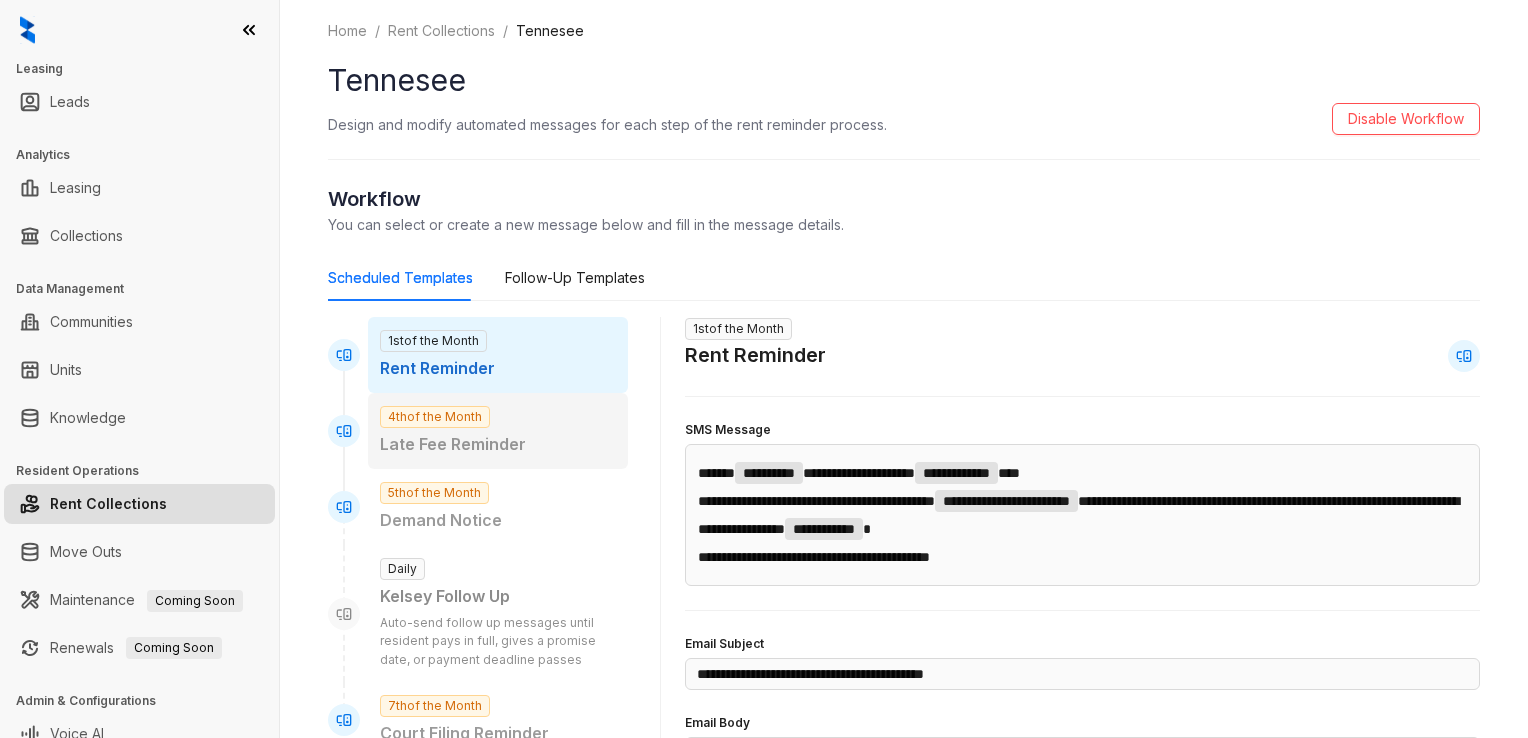 click on "4th  of the Month Late Fee Reminder" at bounding box center (498, 431) 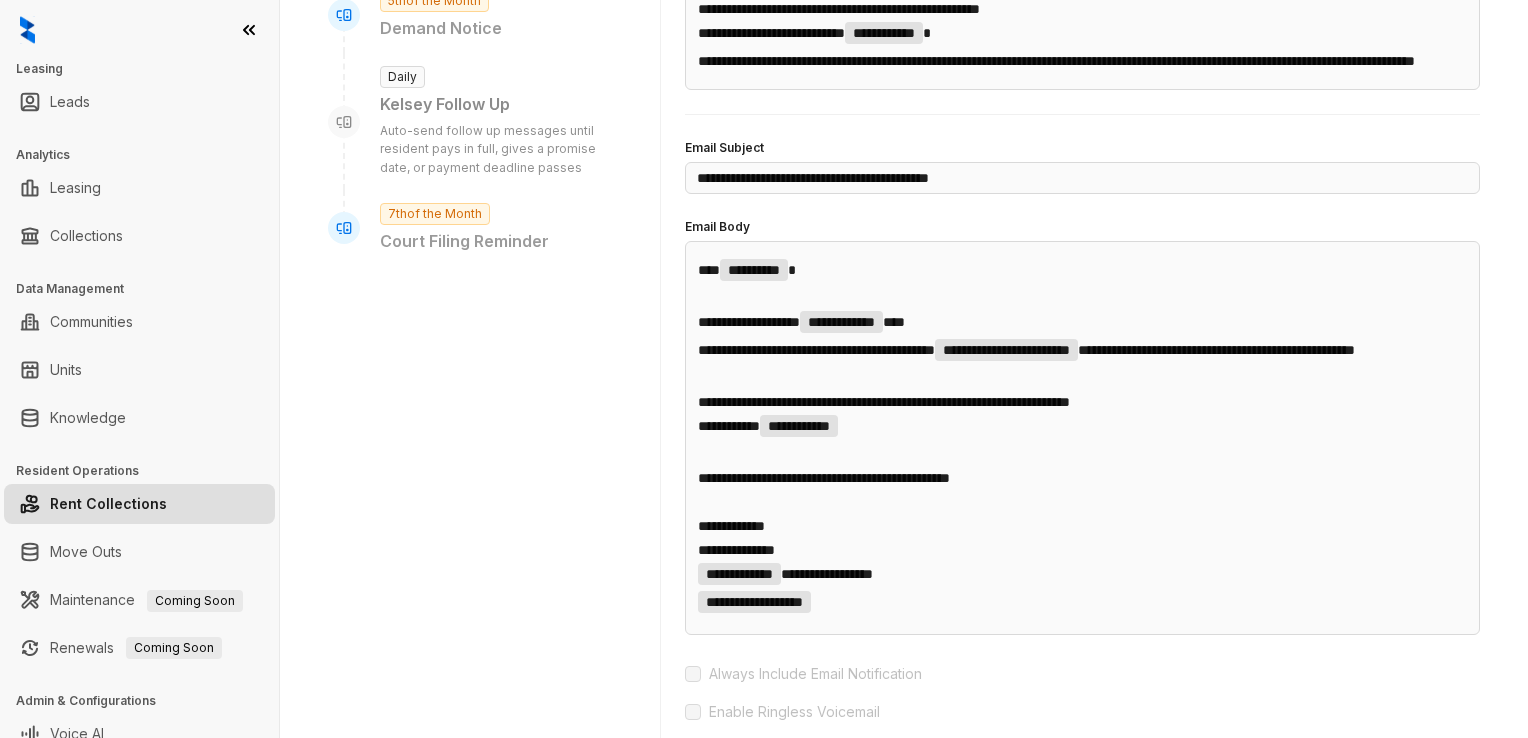 scroll, scrollTop: 100, scrollLeft: 0, axis: vertical 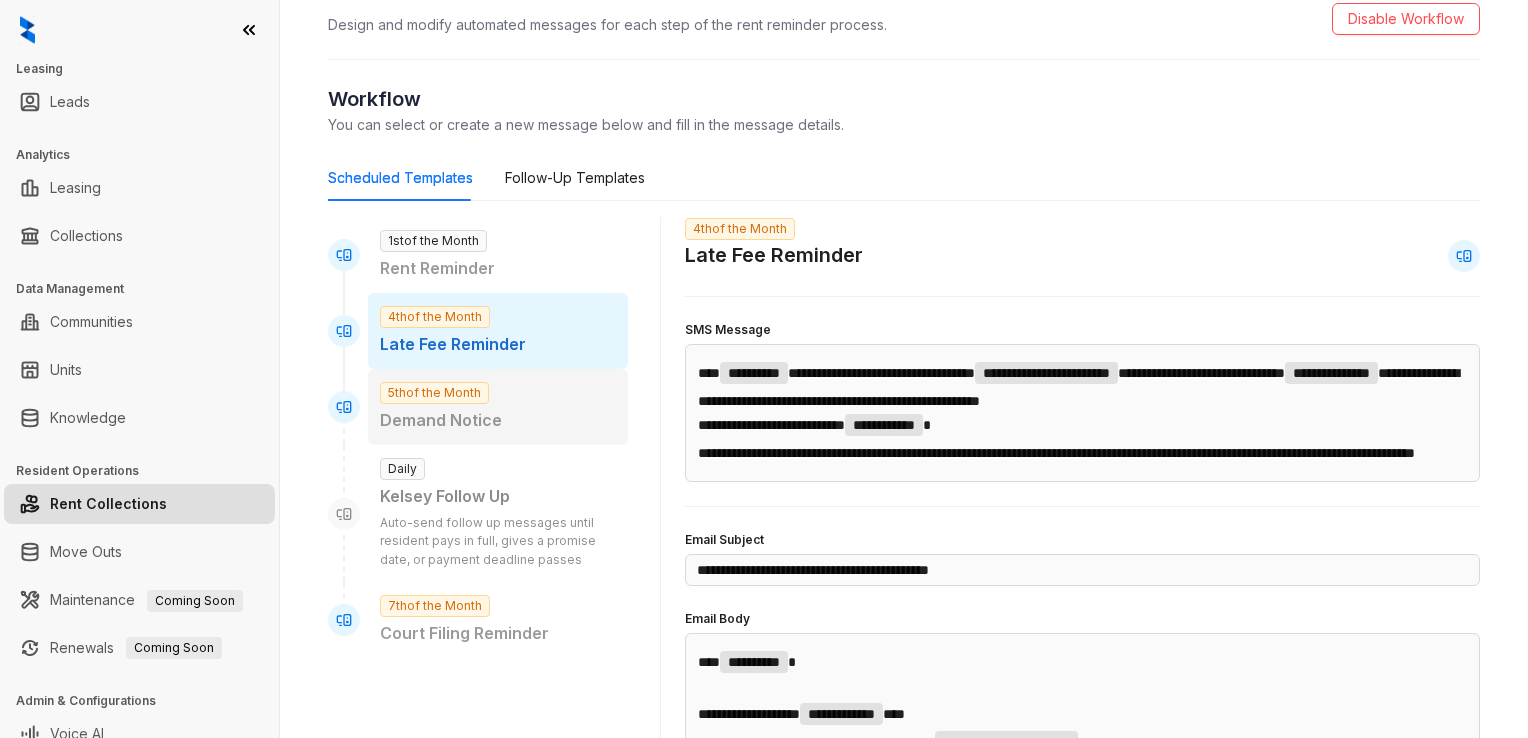 click on "Demand Notice" at bounding box center (498, 420) 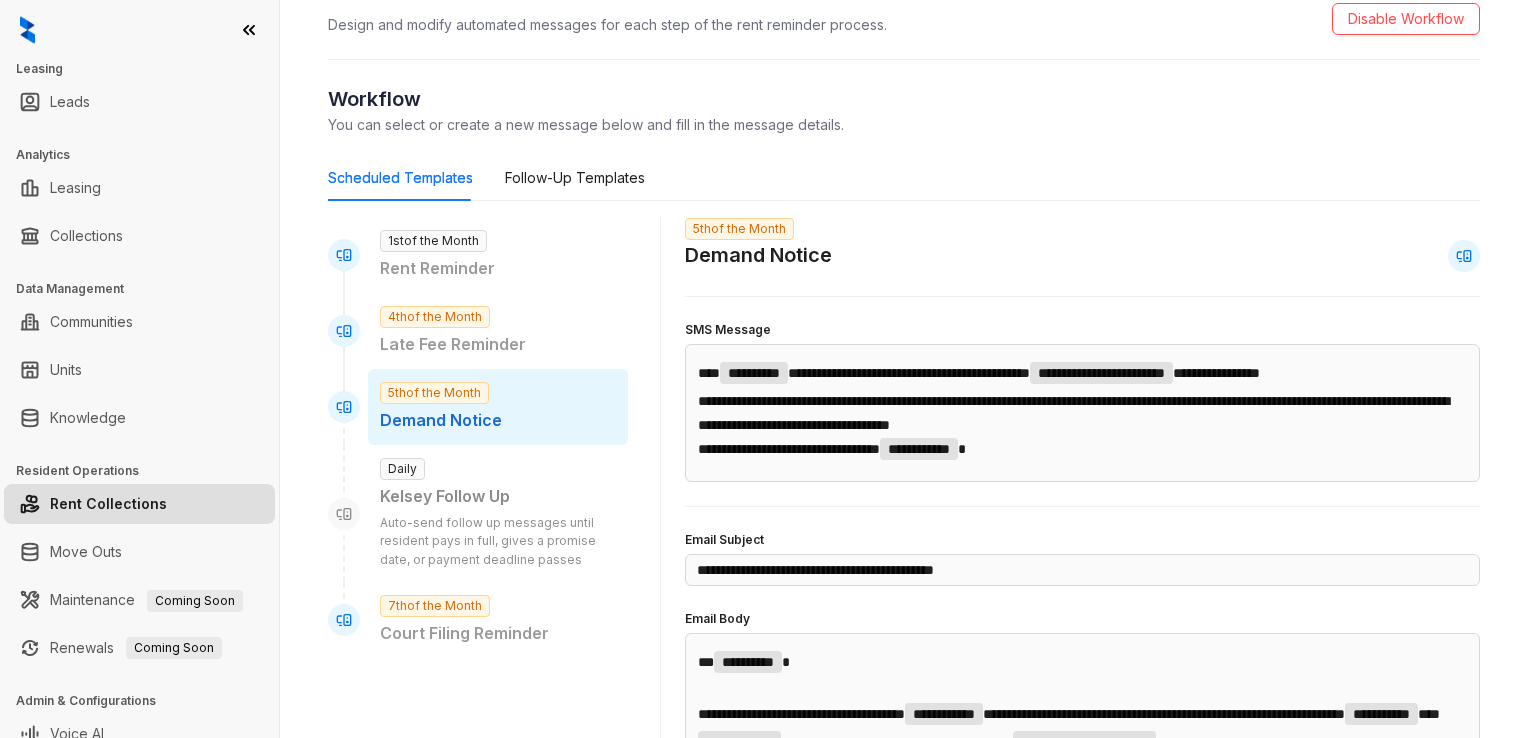 scroll, scrollTop: 200, scrollLeft: 0, axis: vertical 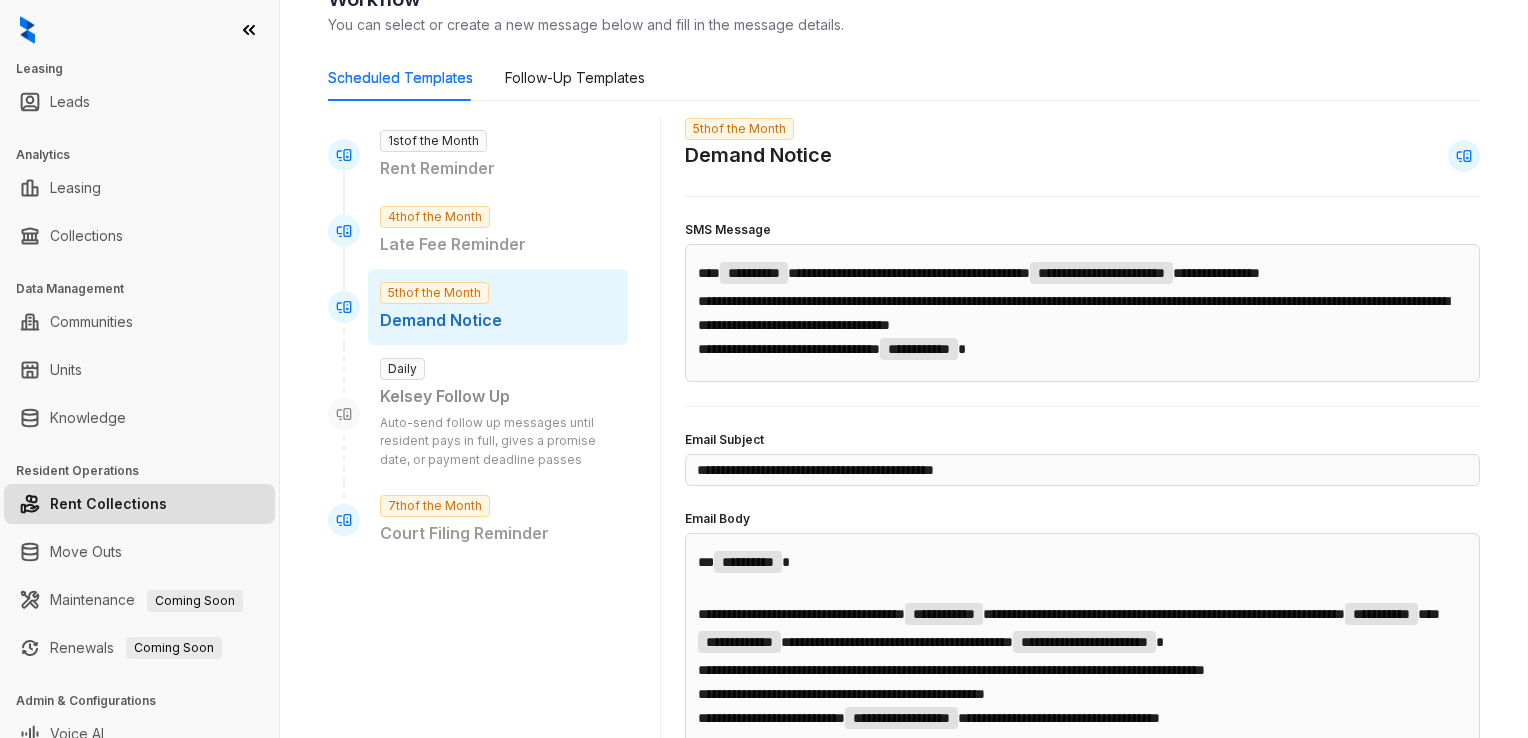 click on "Kelsey Follow Up" at bounding box center [498, 396] 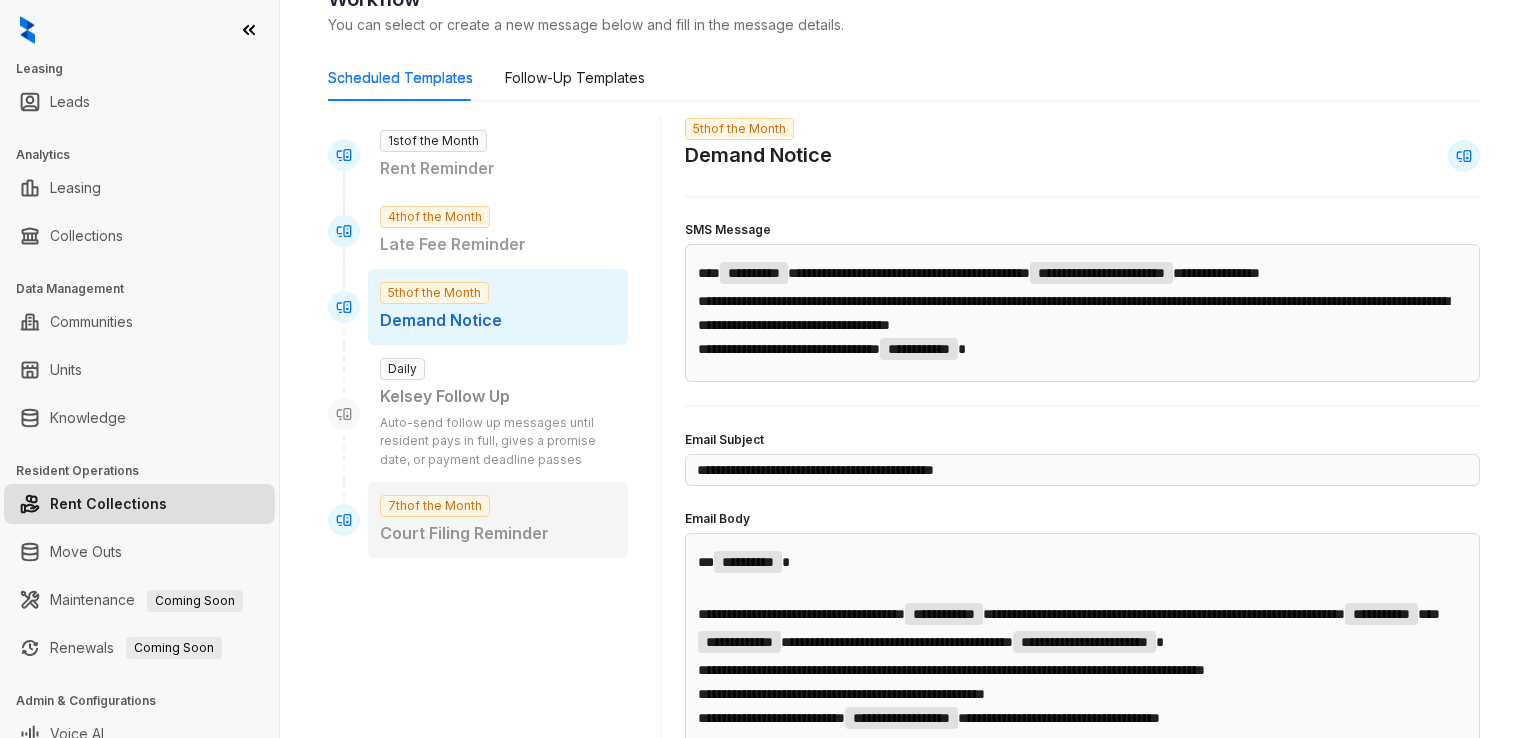 click on "7th  of the Month Court Filing Reminder" at bounding box center (498, 520) 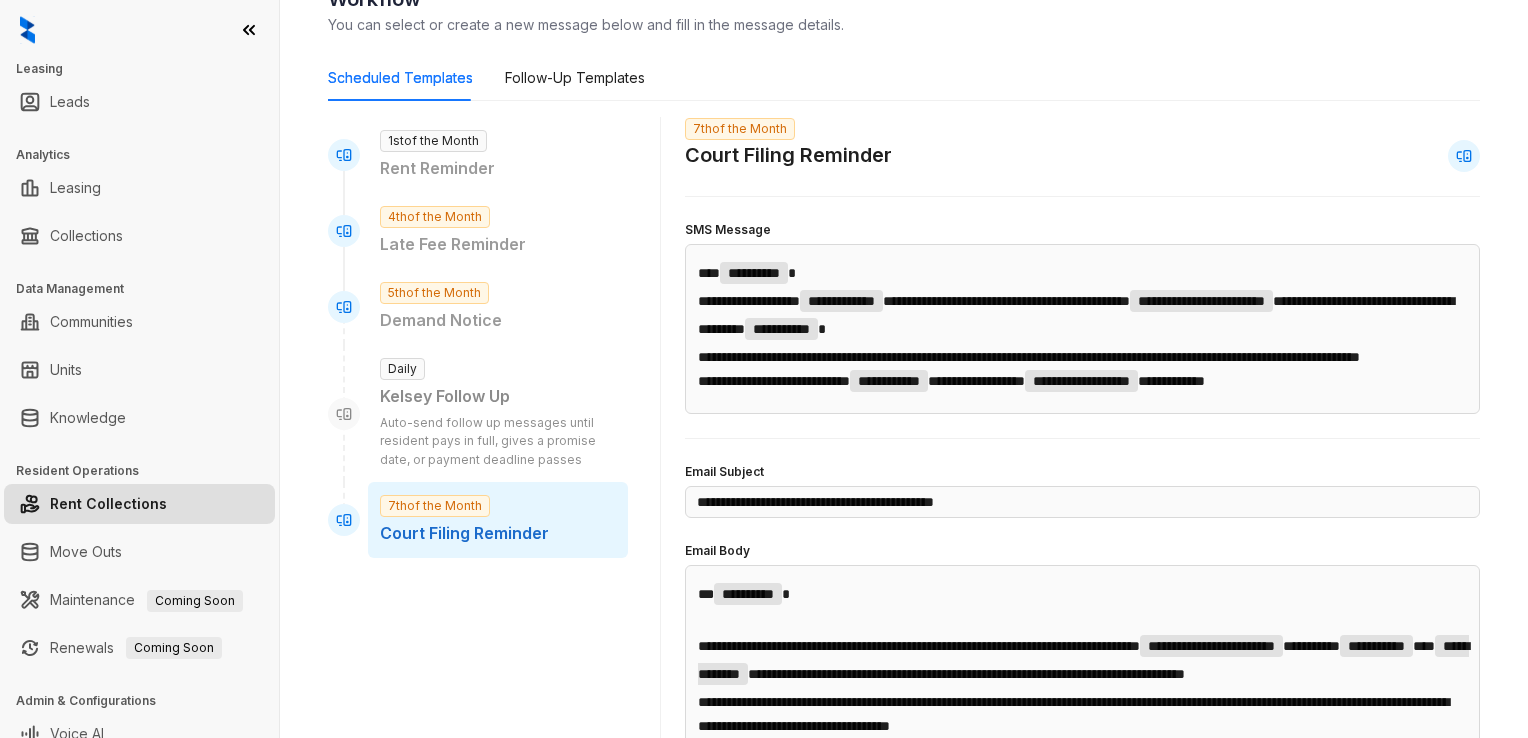 type on "**********" 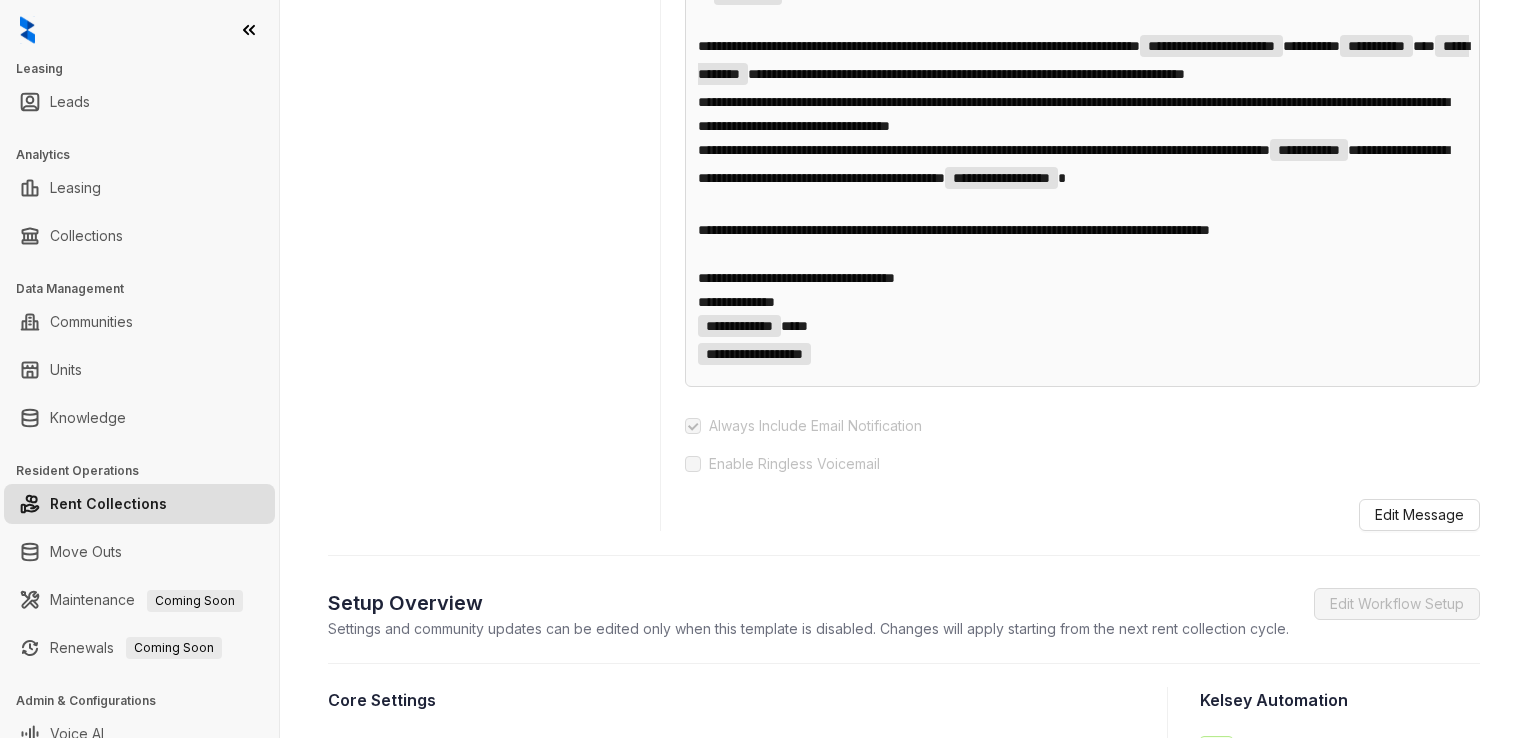 scroll, scrollTop: 600, scrollLeft: 0, axis: vertical 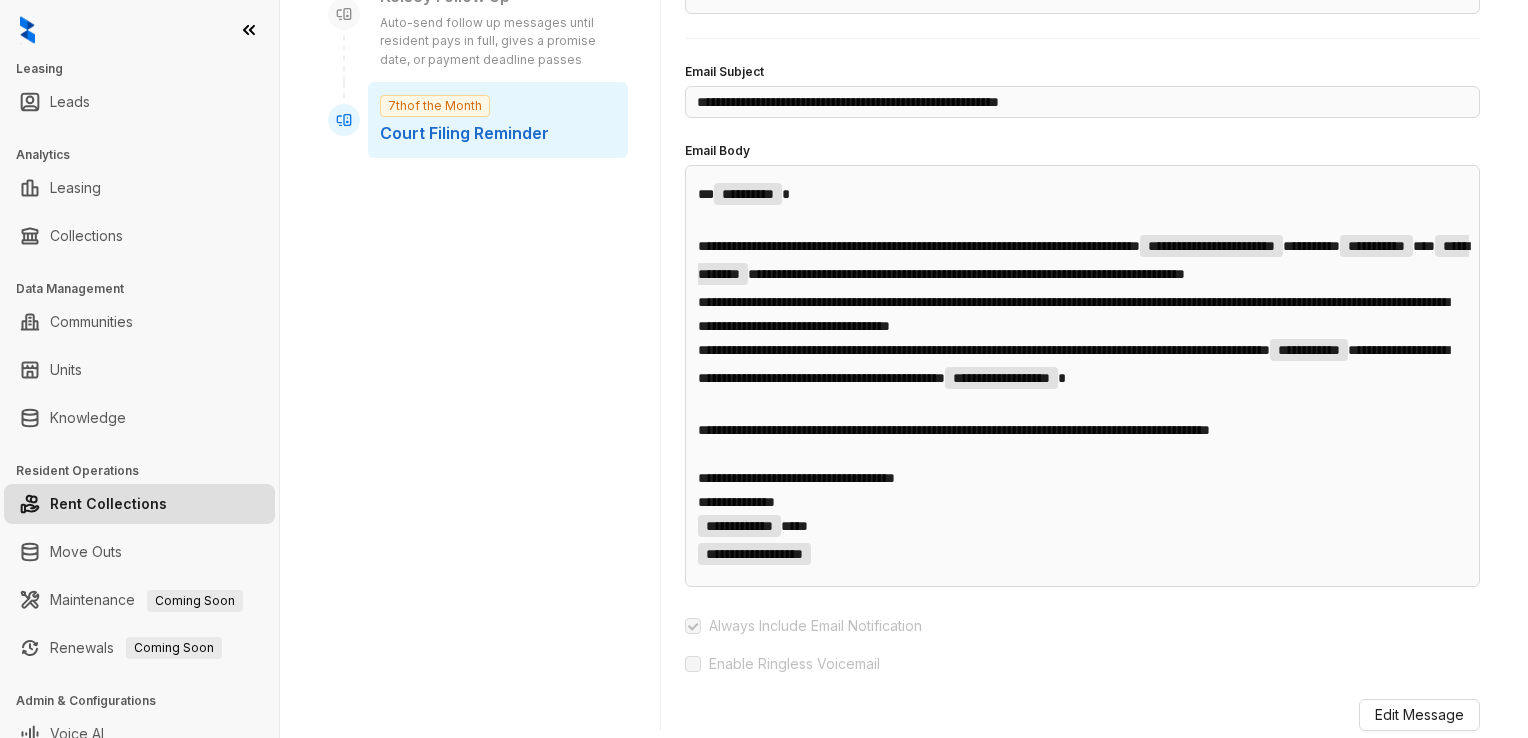 click on "﻿" at bounding box center [1082, 222] 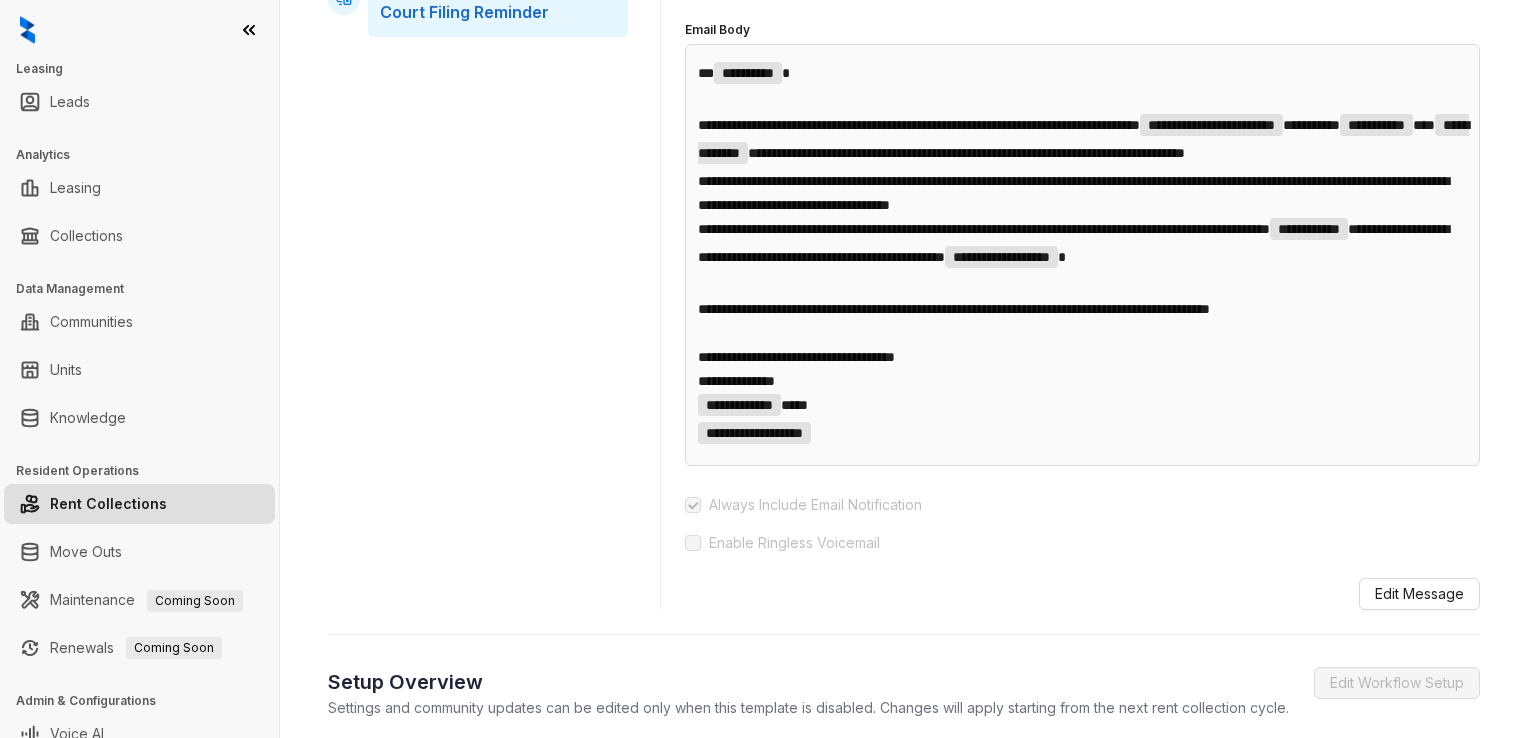 scroll, scrollTop: 500, scrollLeft: 0, axis: vertical 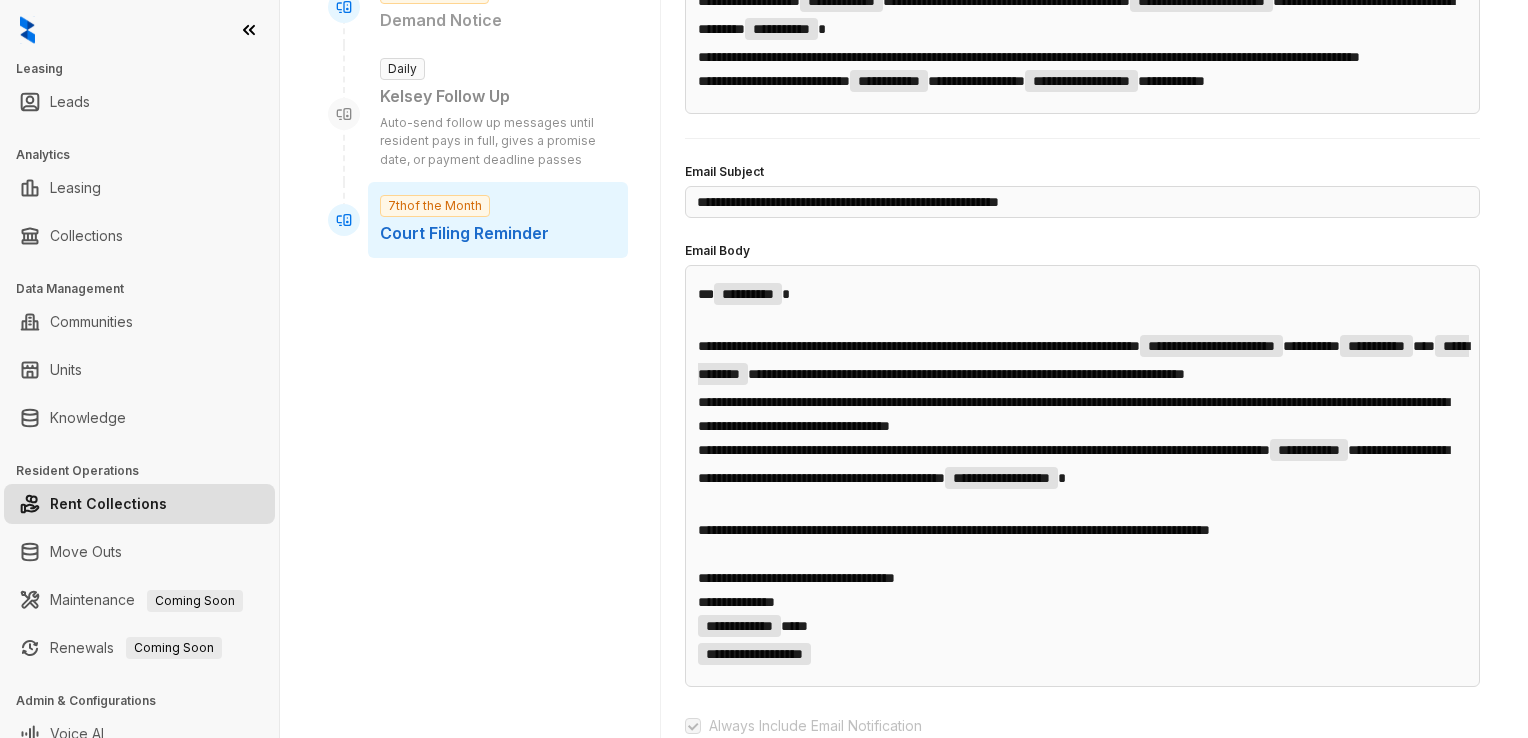click on "7th  of the Month" at bounding box center [435, 206] 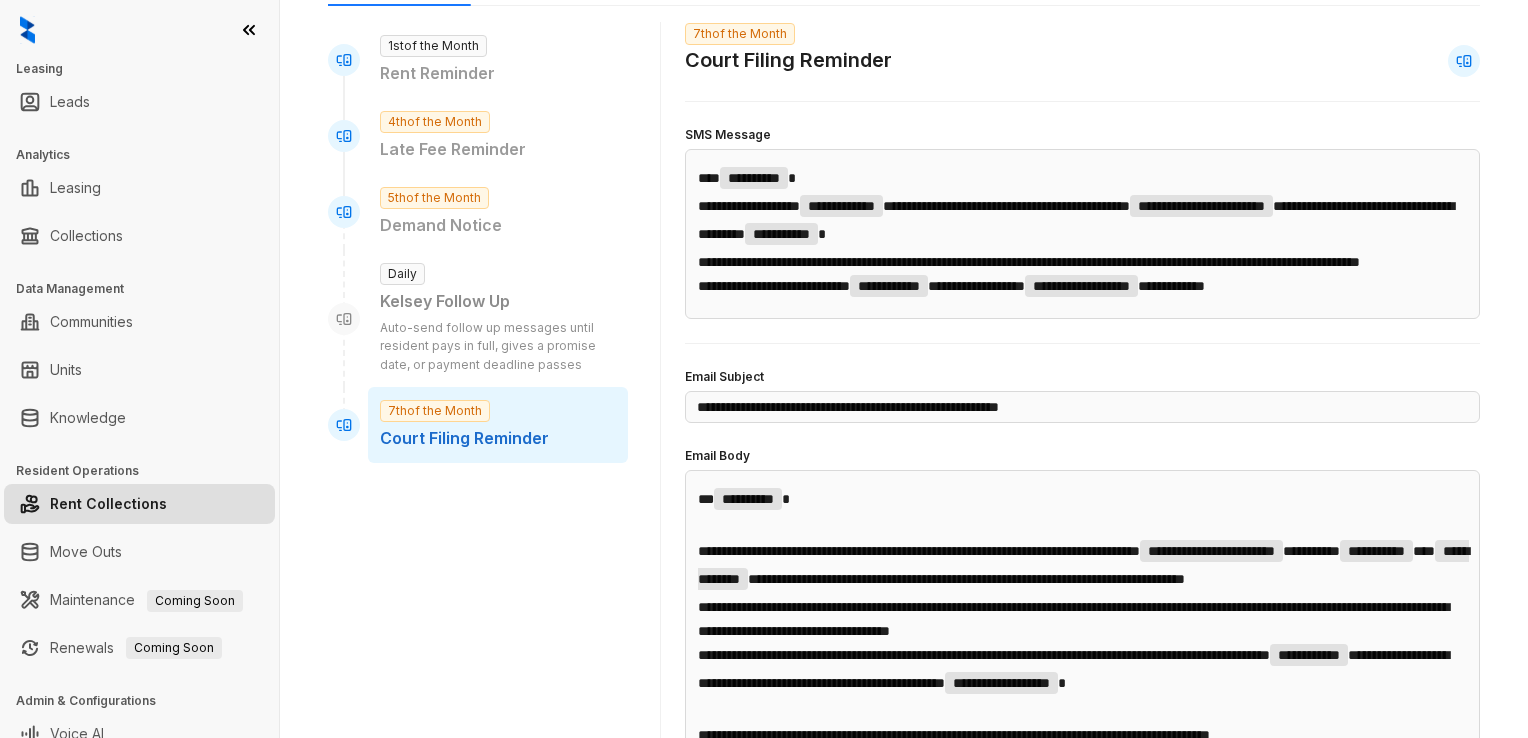 scroll, scrollTop: 0, scrollLeft: 0, axis: both 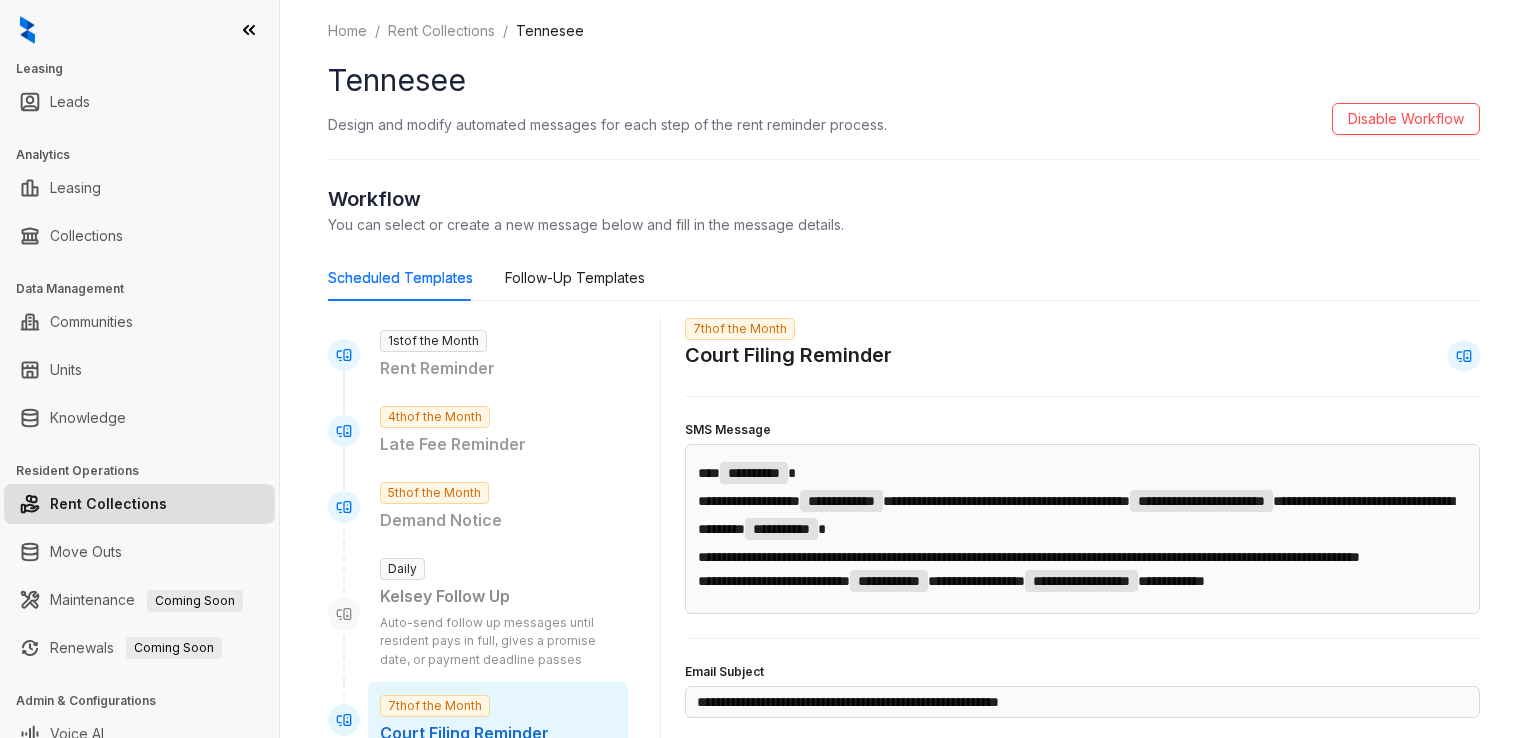 click on "7th  of the Month" at bounding box center [740, 329] 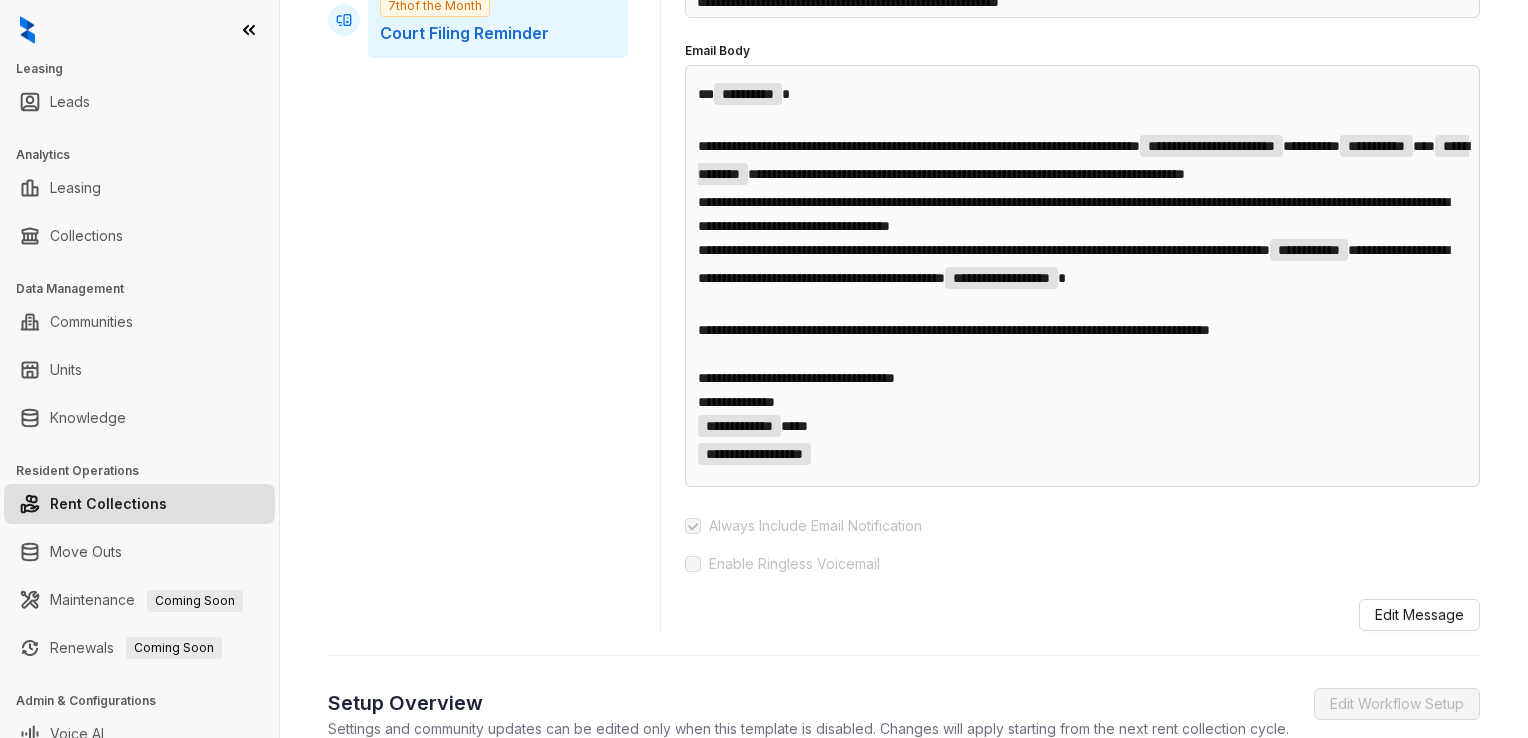 scroll, scrollTop: 1100, scrollLeft: 0, axis: vertical 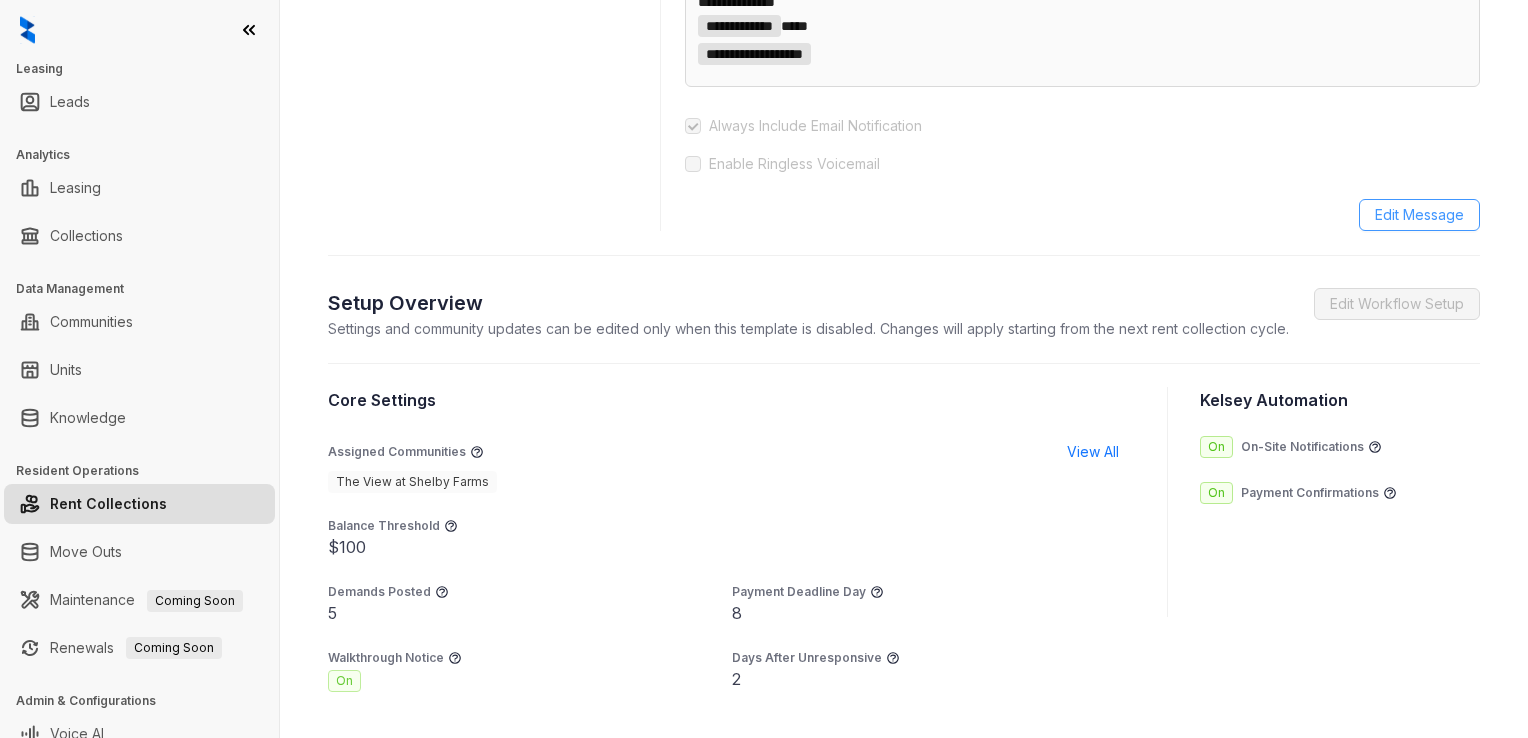 click on "Edit Message" at bounding box center (1419, 215) 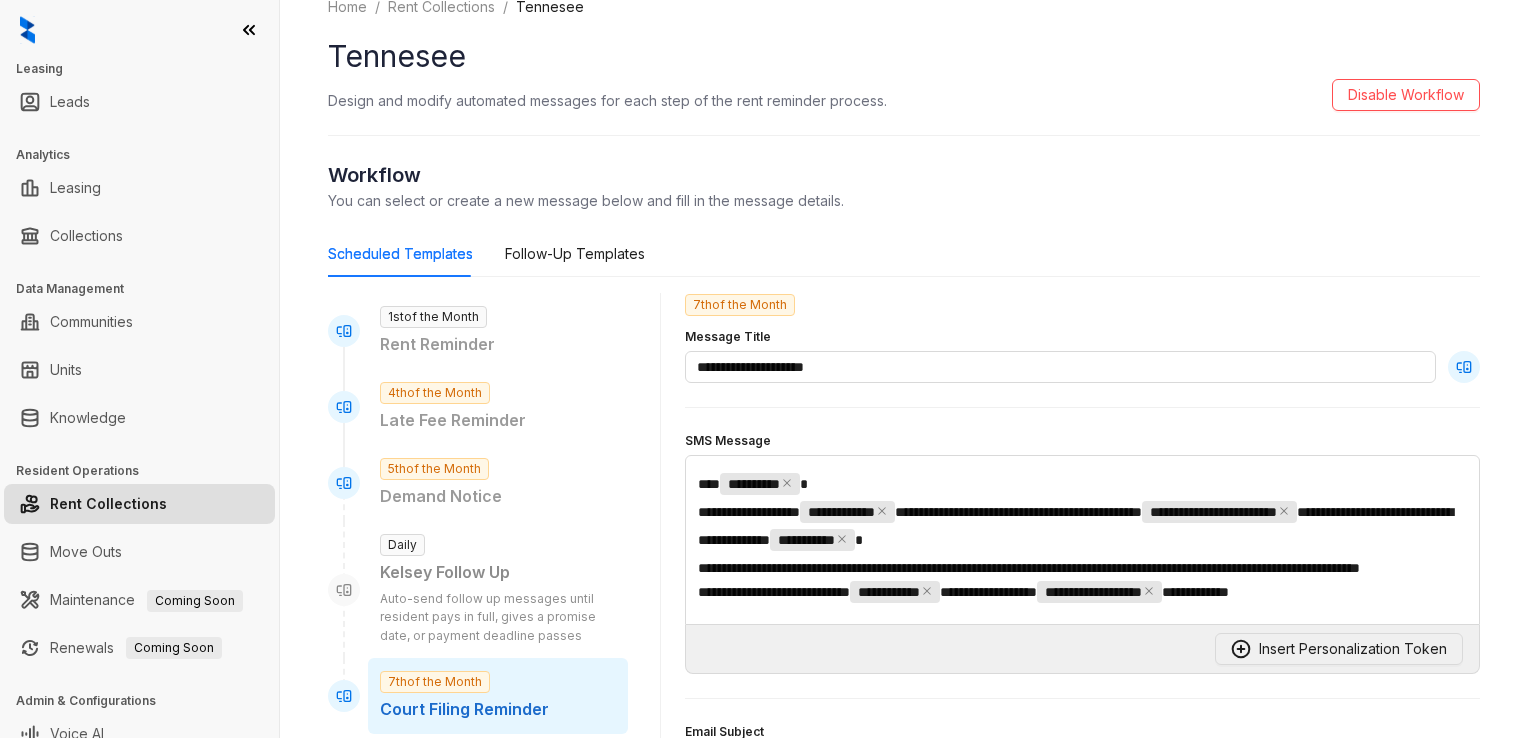 scroll, scrollTop: 200, scrollLeft: 0, axis: vertical 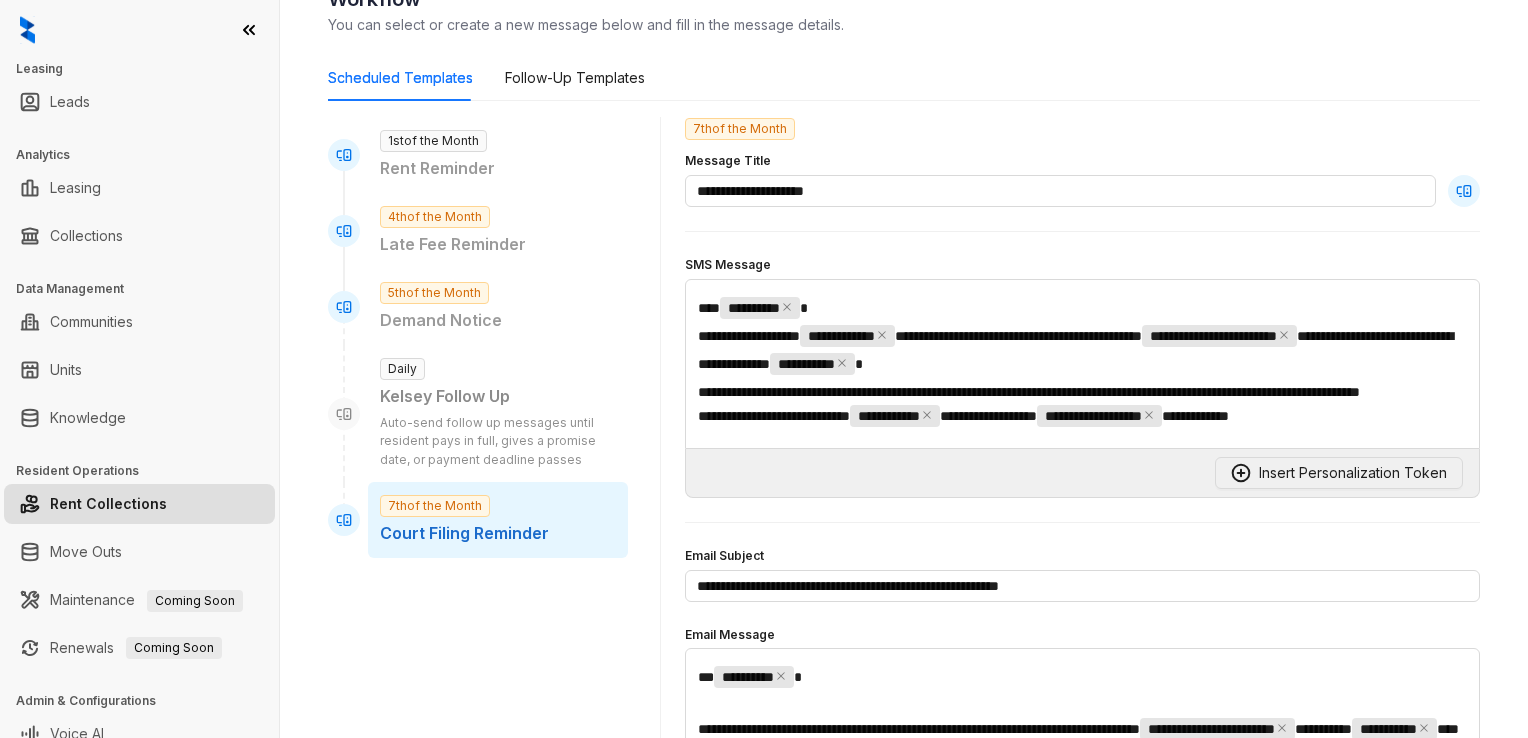 click on "7th  of the Month" at bounding box center (740, 129) 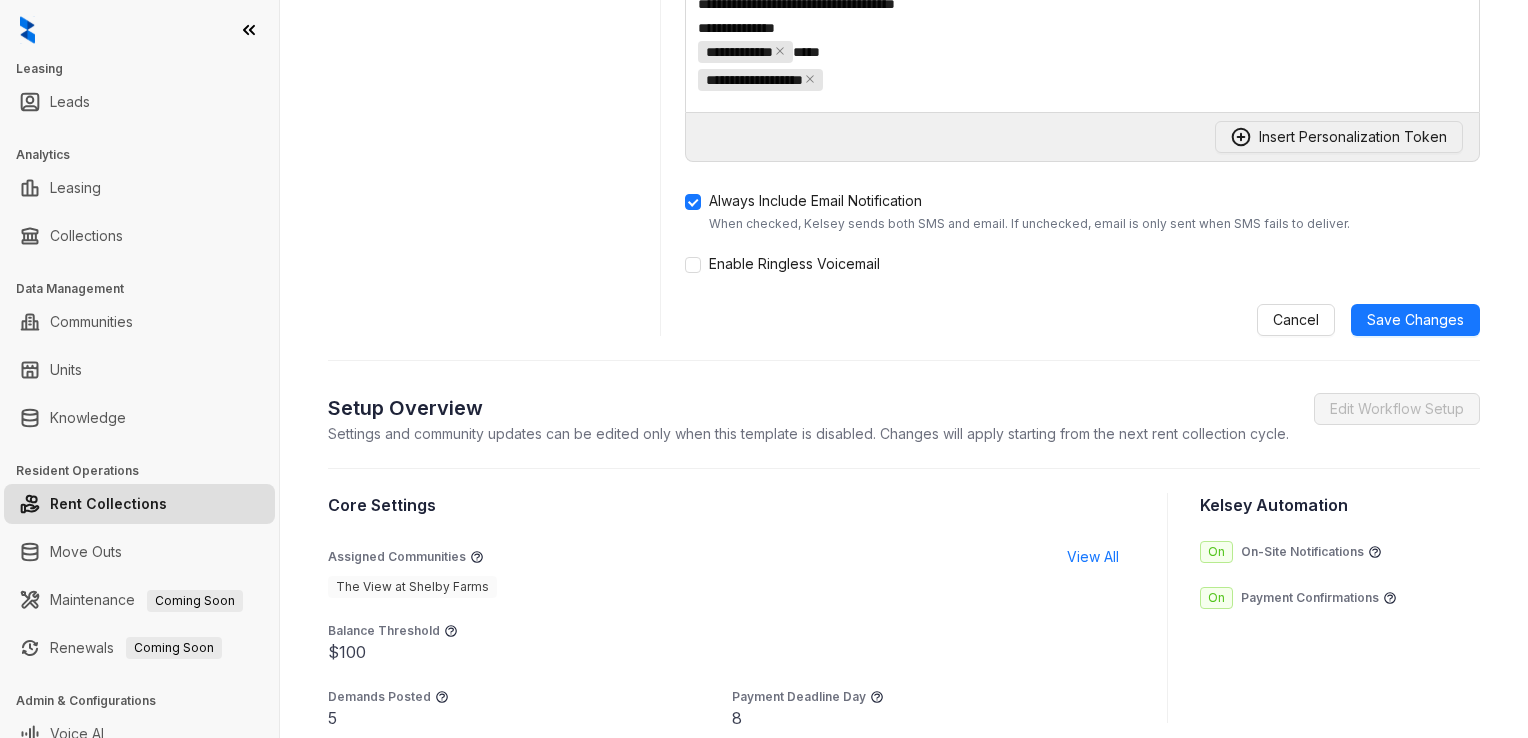 scroll, scrollTop: 1200, scrollLeft: 0, axis: vertical 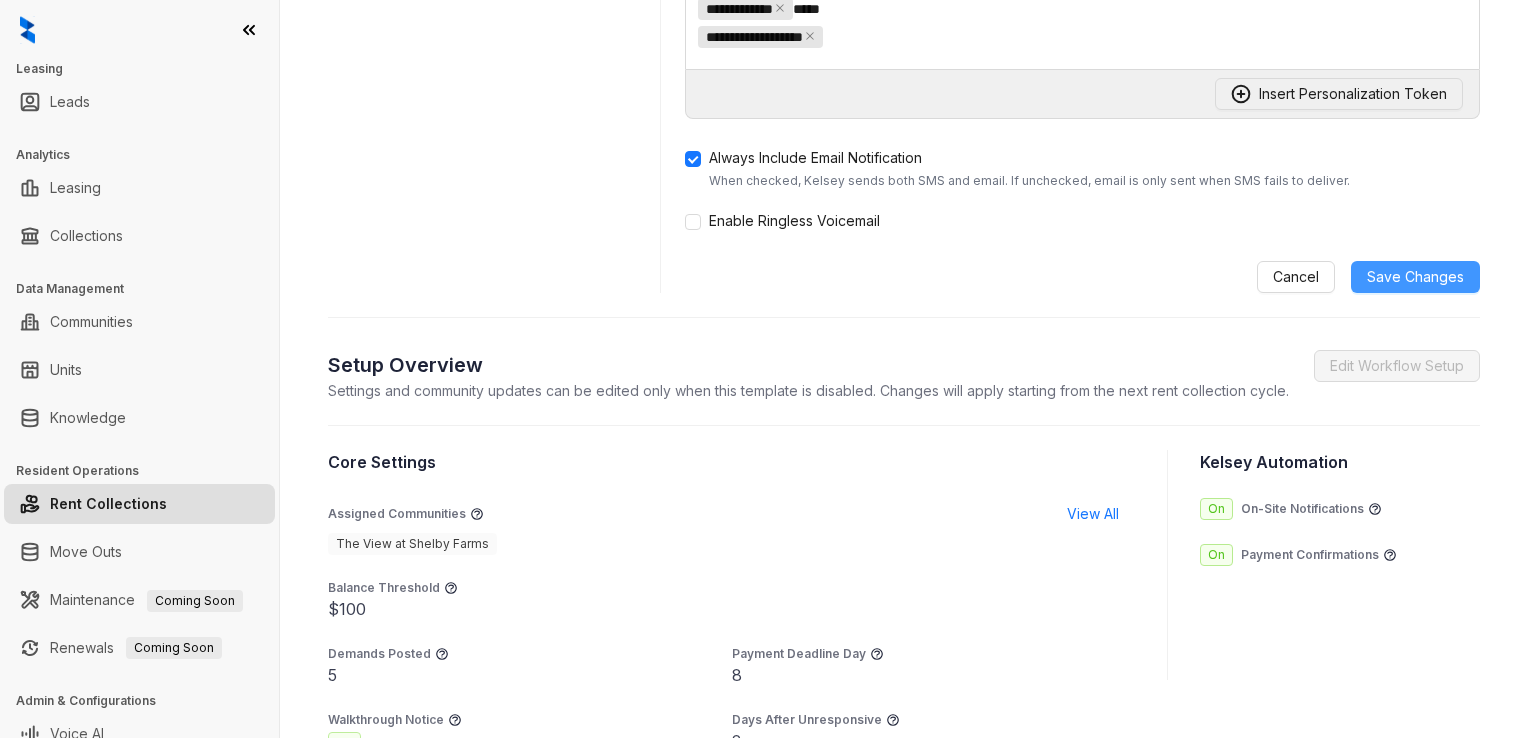 click on "Save Changes" at bounding box center [1415, 277] 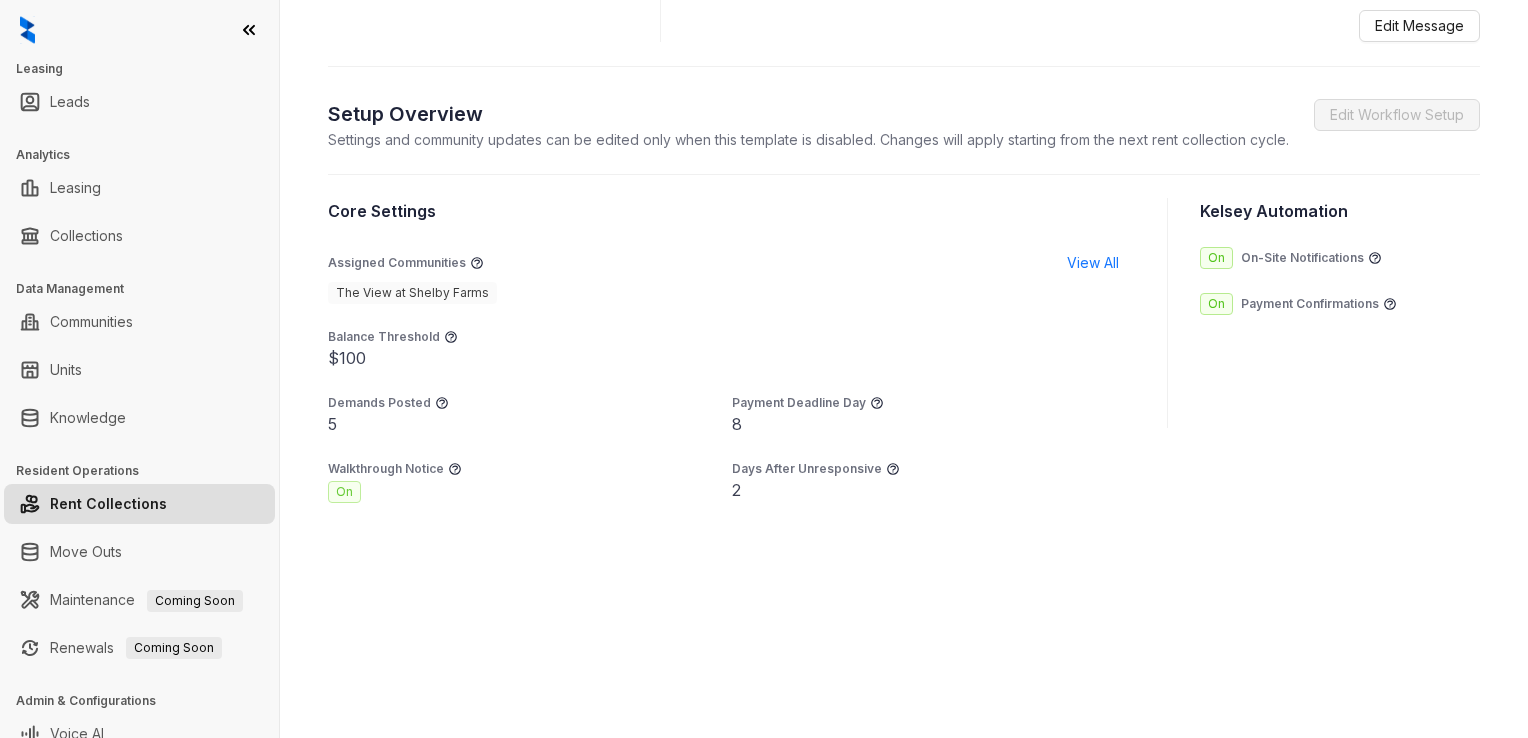 scroll, scrollTop: 1394, scrollLeft: 0, axis: vertical 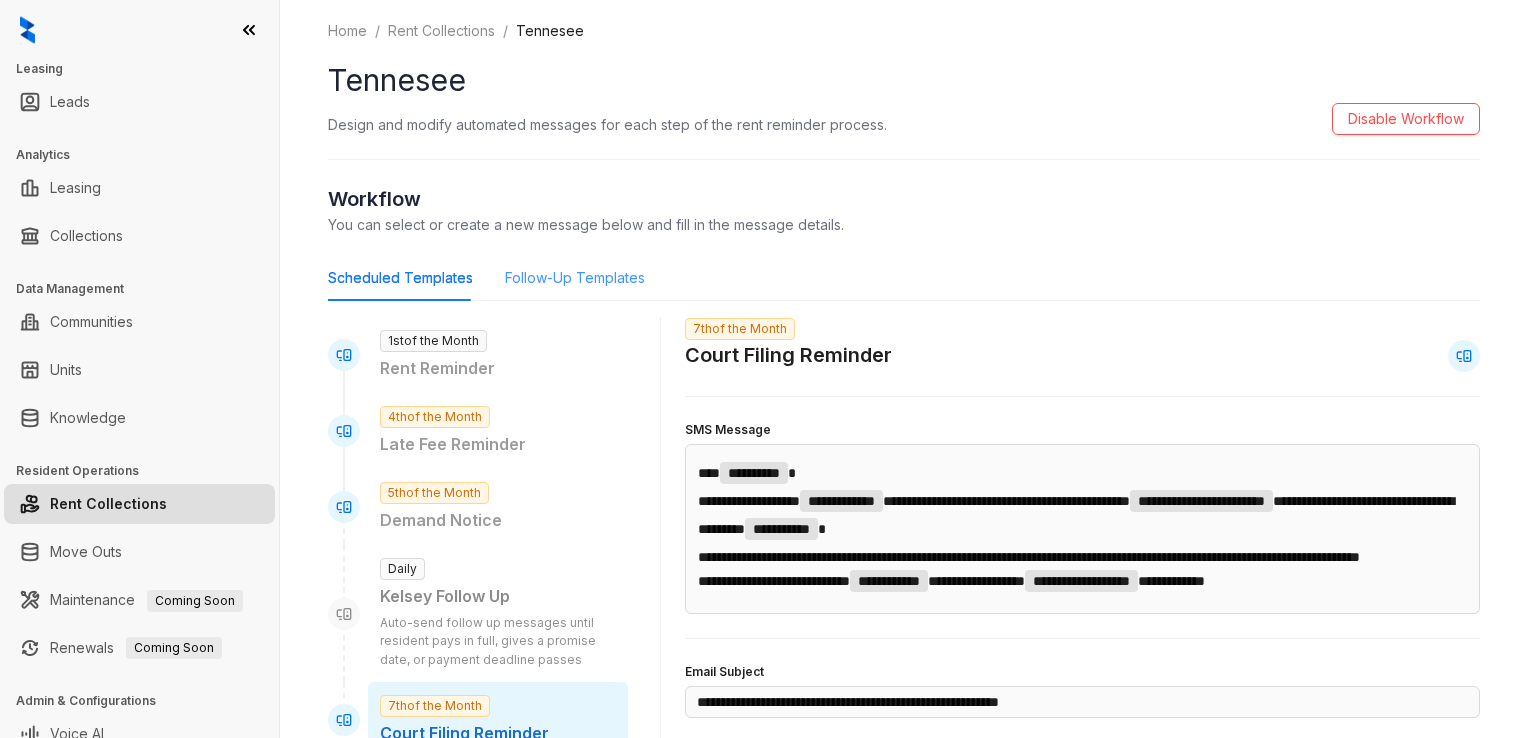 click on "Follow-Up Templates" at bounding box center [575, 278] 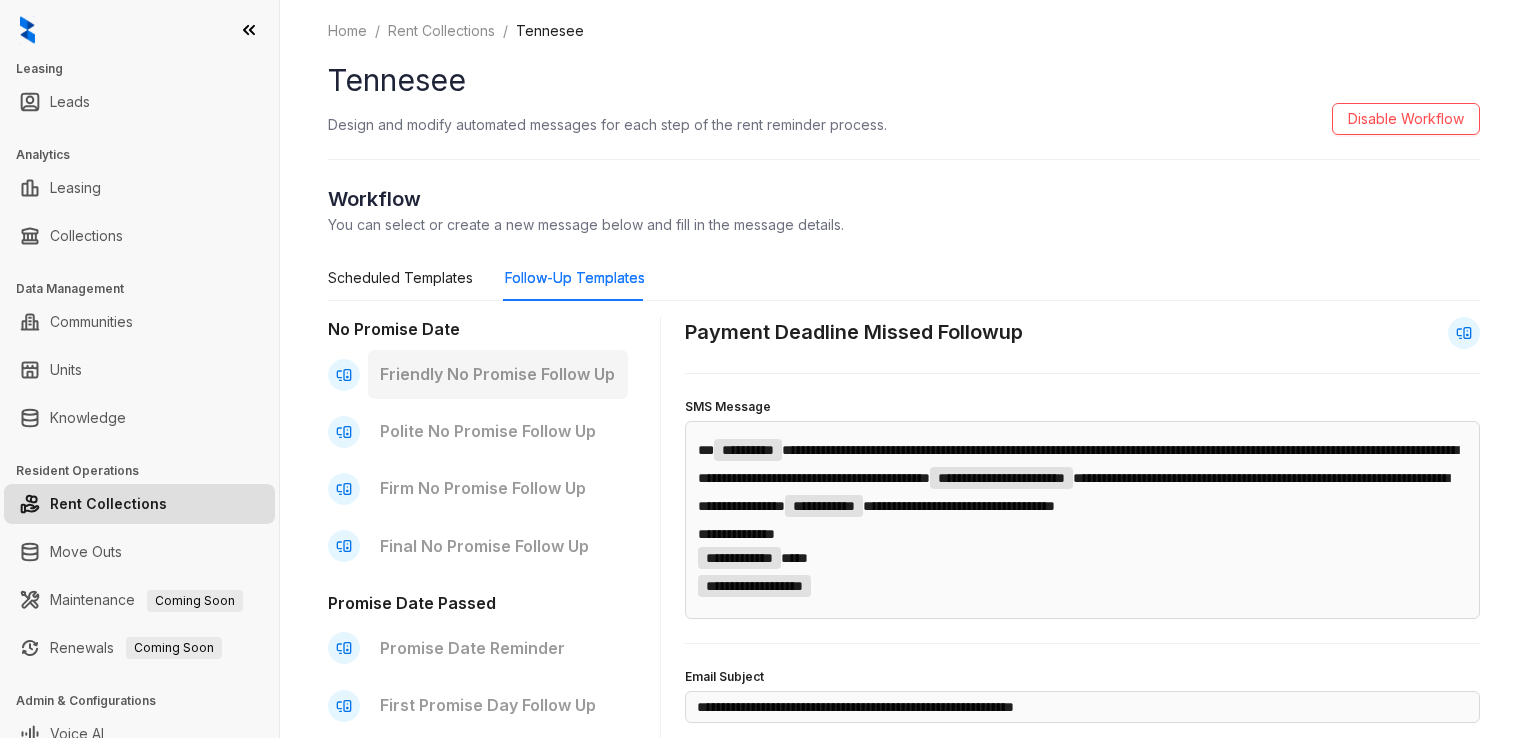 click on "Friendly No Promise Follow Up" at bounding box center [498, 374] 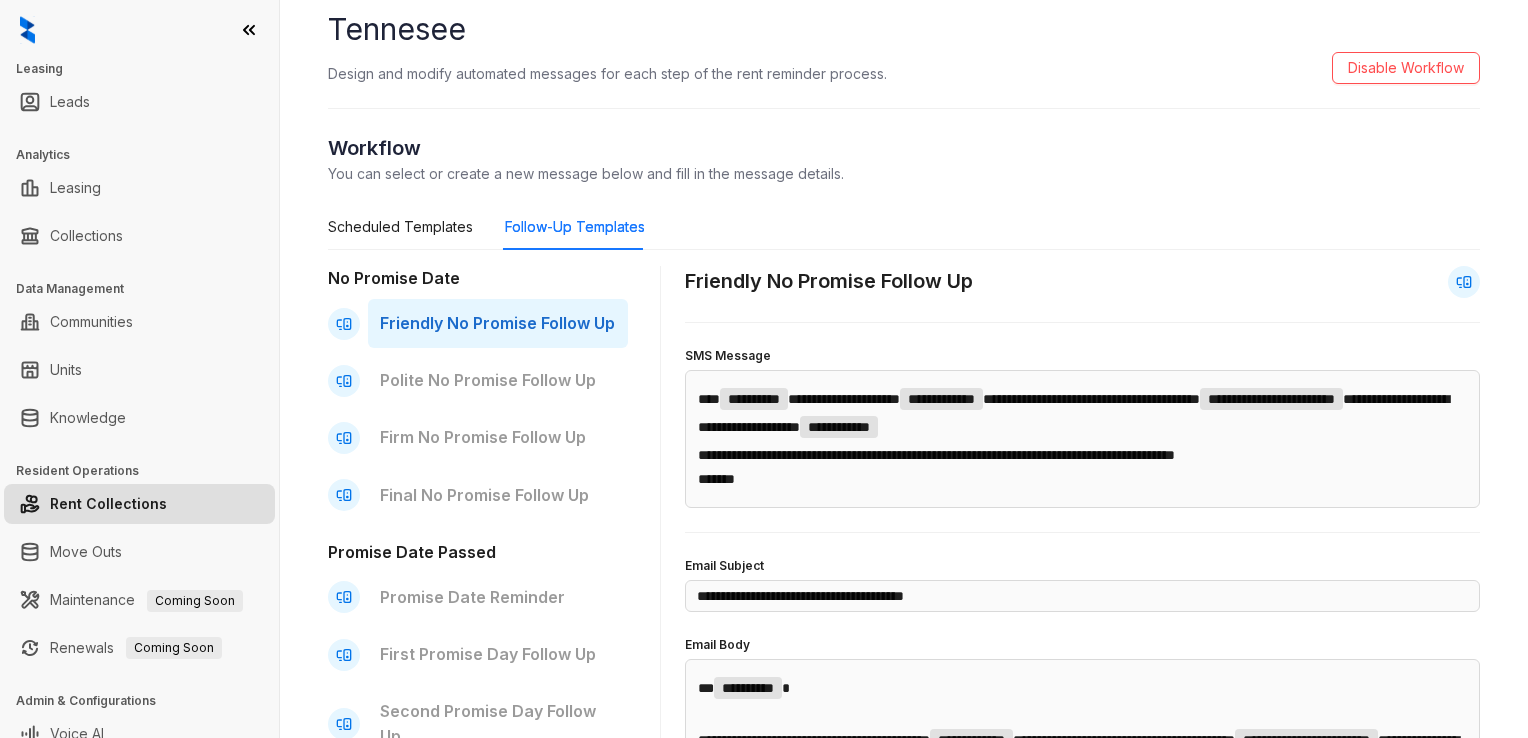 scroll, scrollTop: 100, scrollLeft: 0, axis: vertical 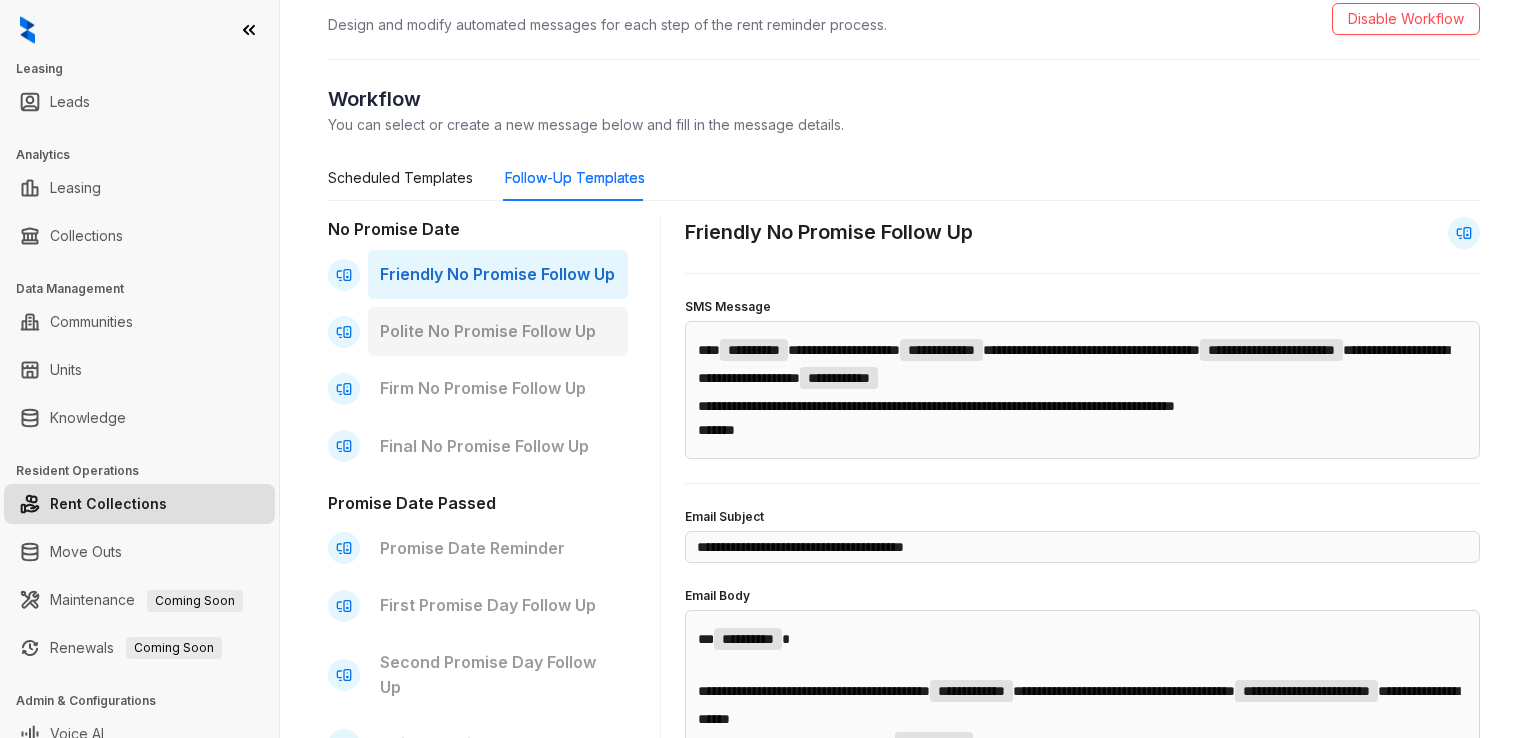 click on "Polite No Promise Follow Up" at bounding box center (498, 331) 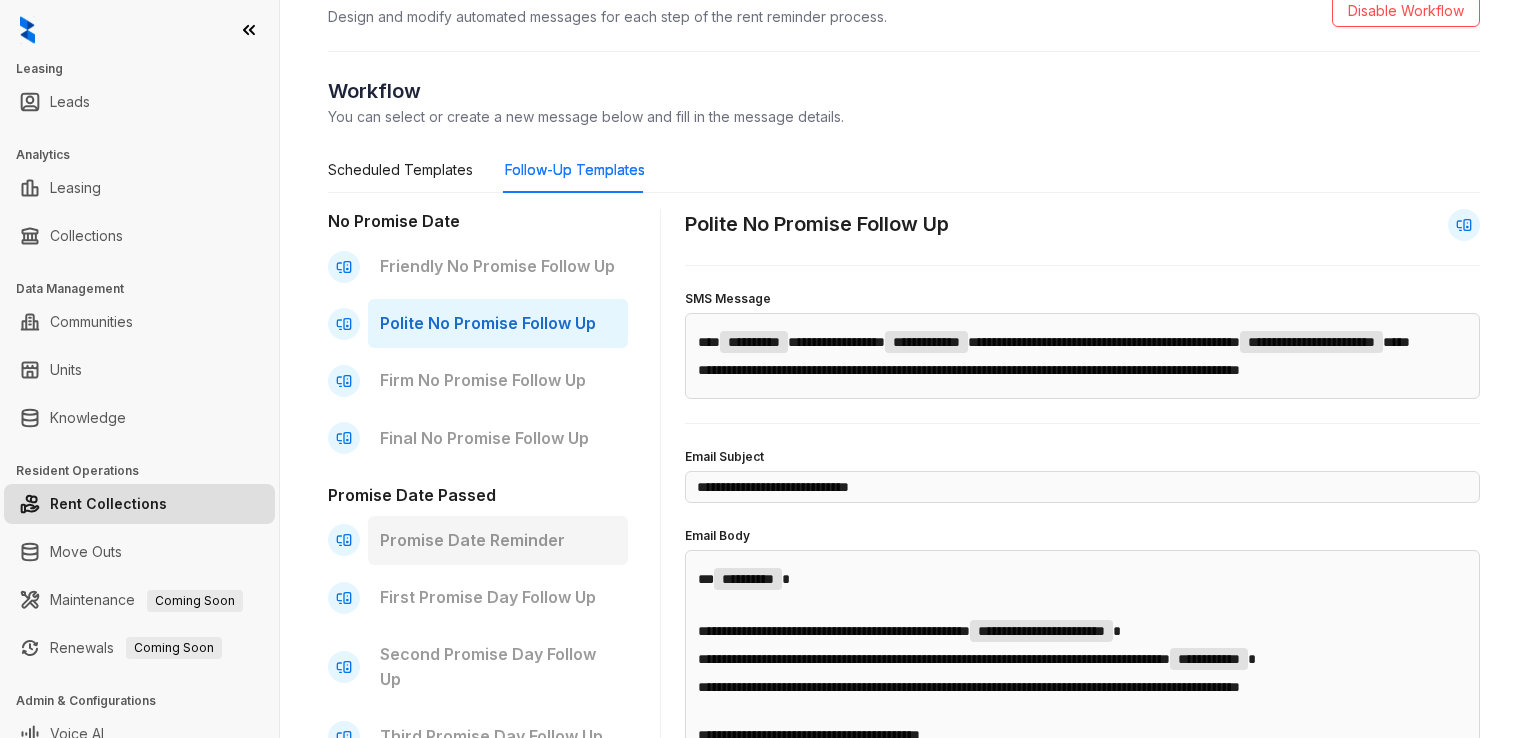 scroll, scrollTop: 0, scrollLeft: 0, axis: both 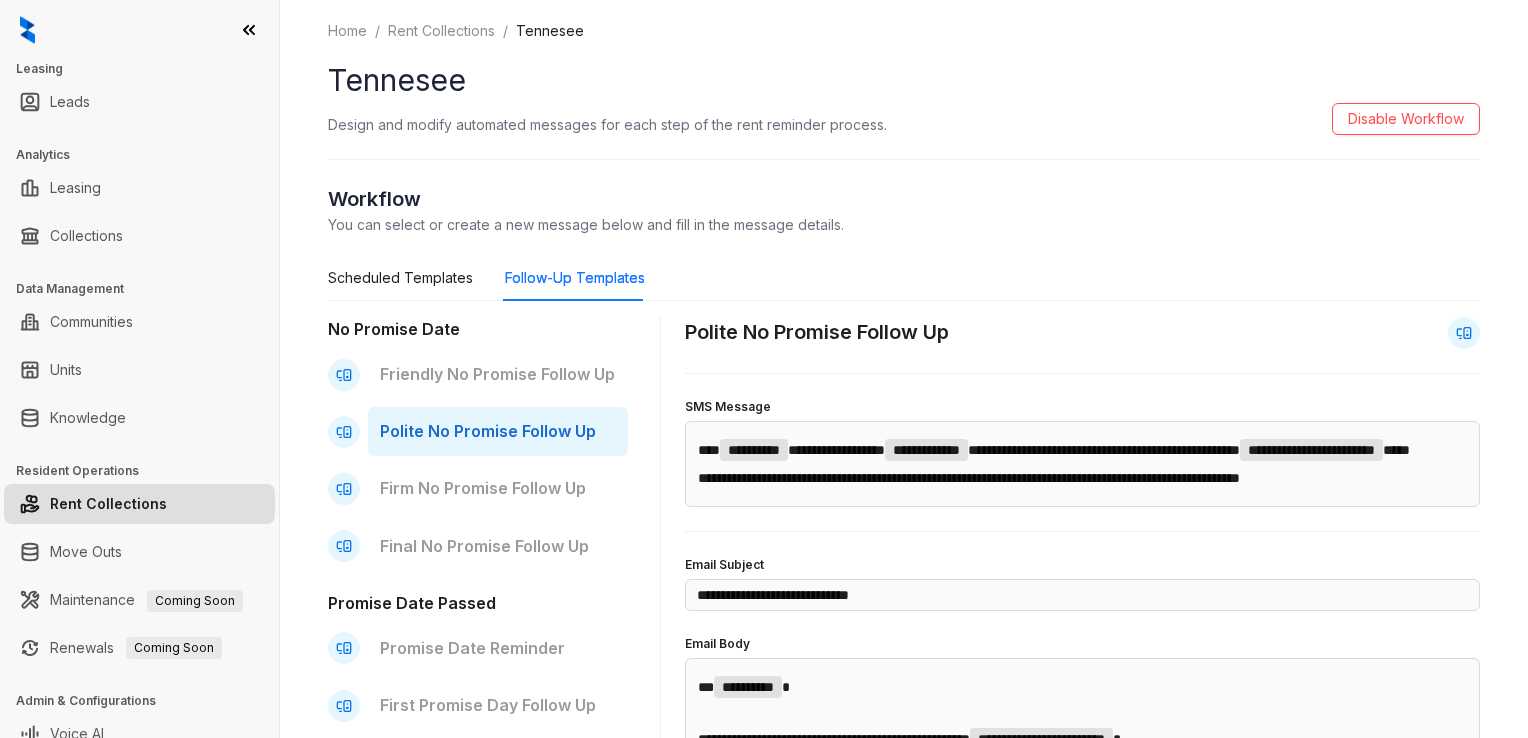 click on "Polite No Promise Follow Up" at bounding box center (498, 431) 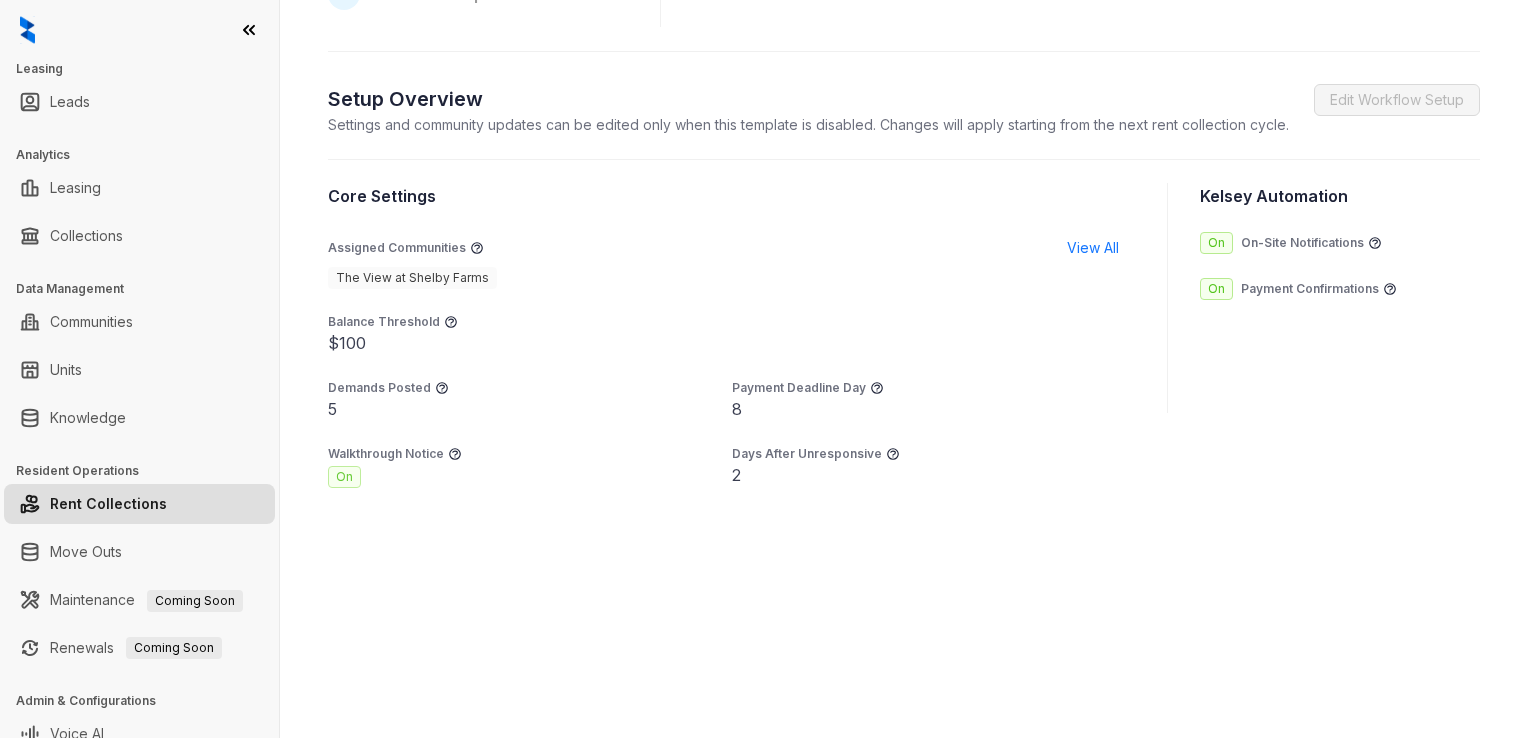 scroll, scrollTop: 0, scrollLeft: 0, axis: both 